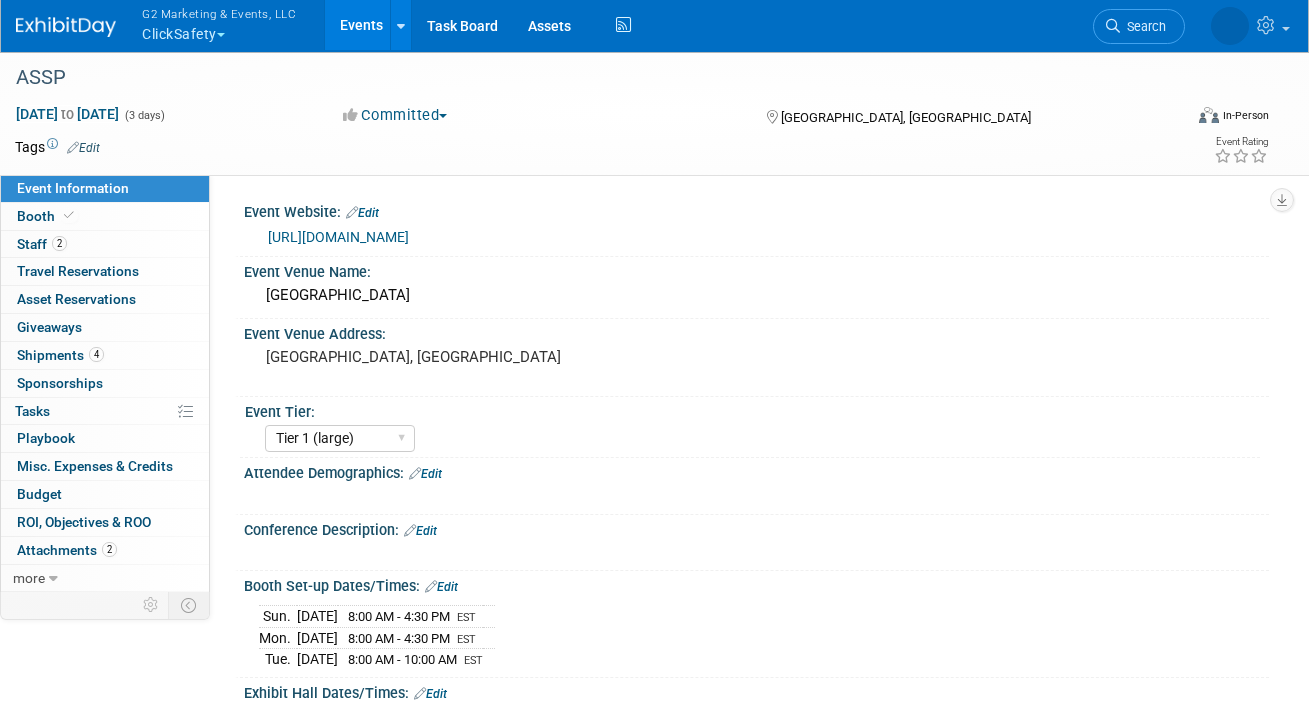 select on "Tier 1 (large)" 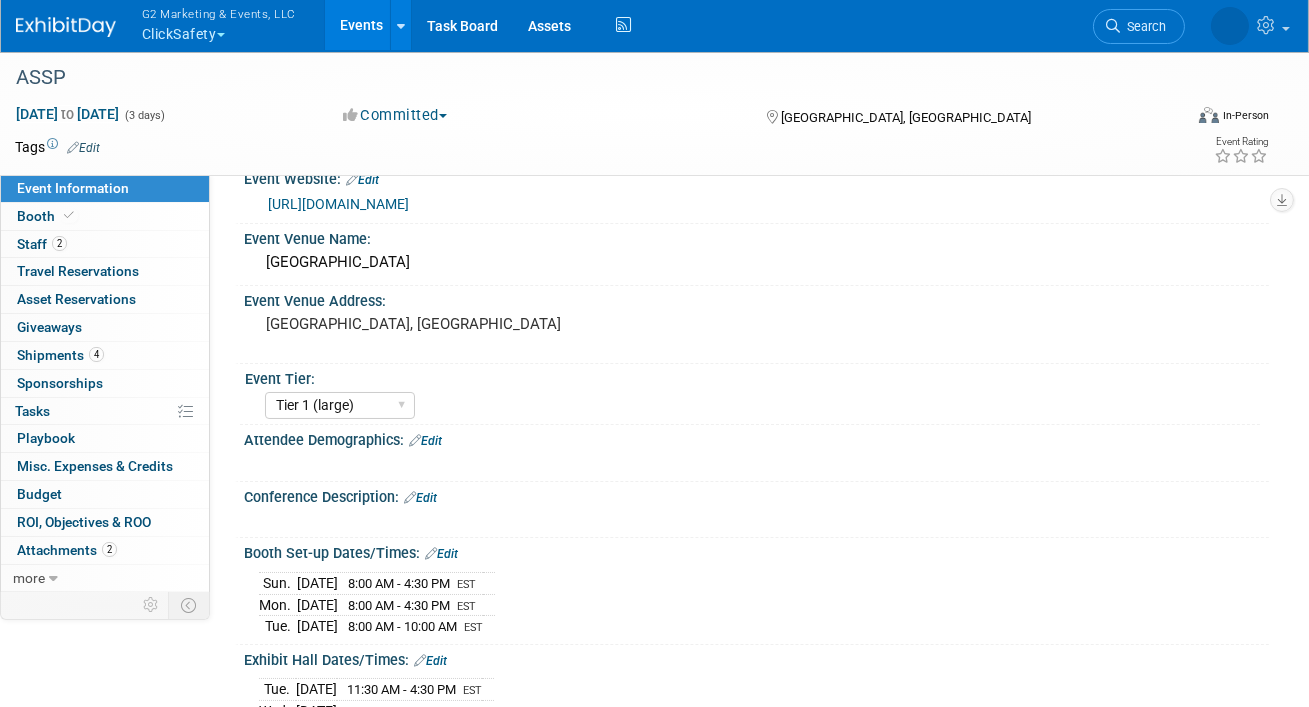 scroll, scrollTop: 0, scrollLeft: 0, axis: both 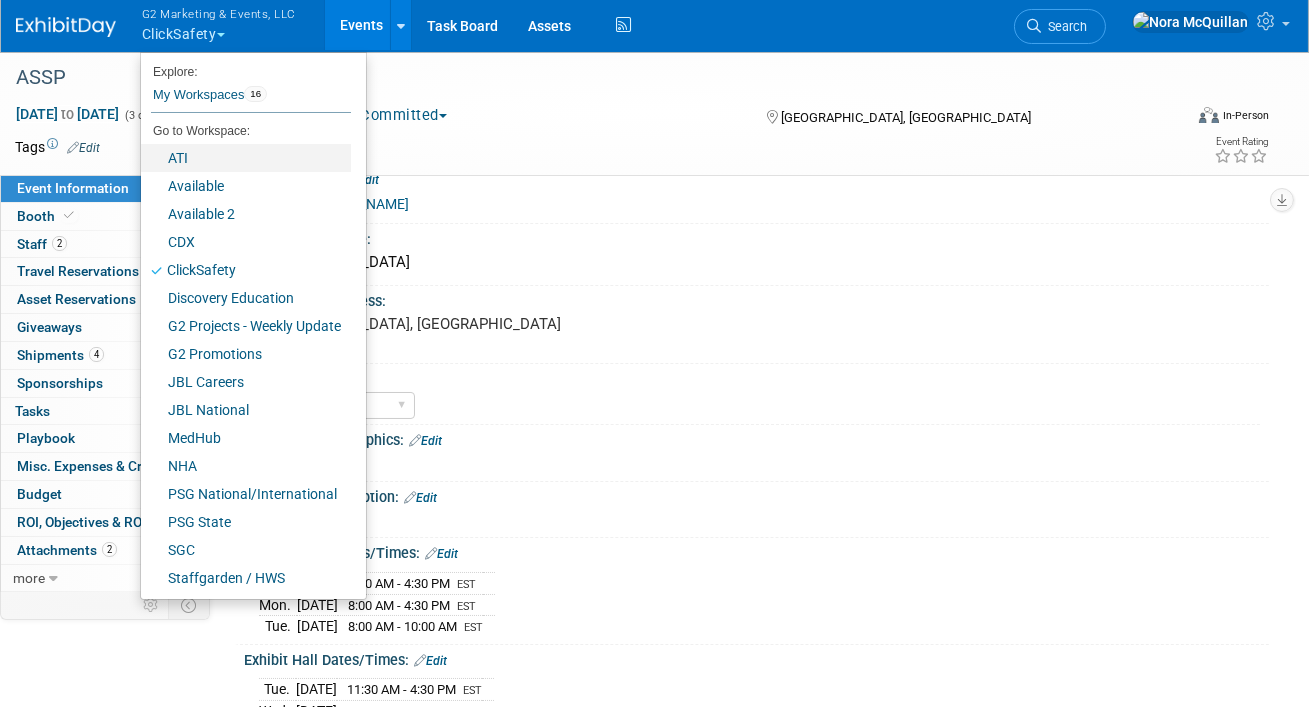 click on "ATI" at bounding box center (246, 158) 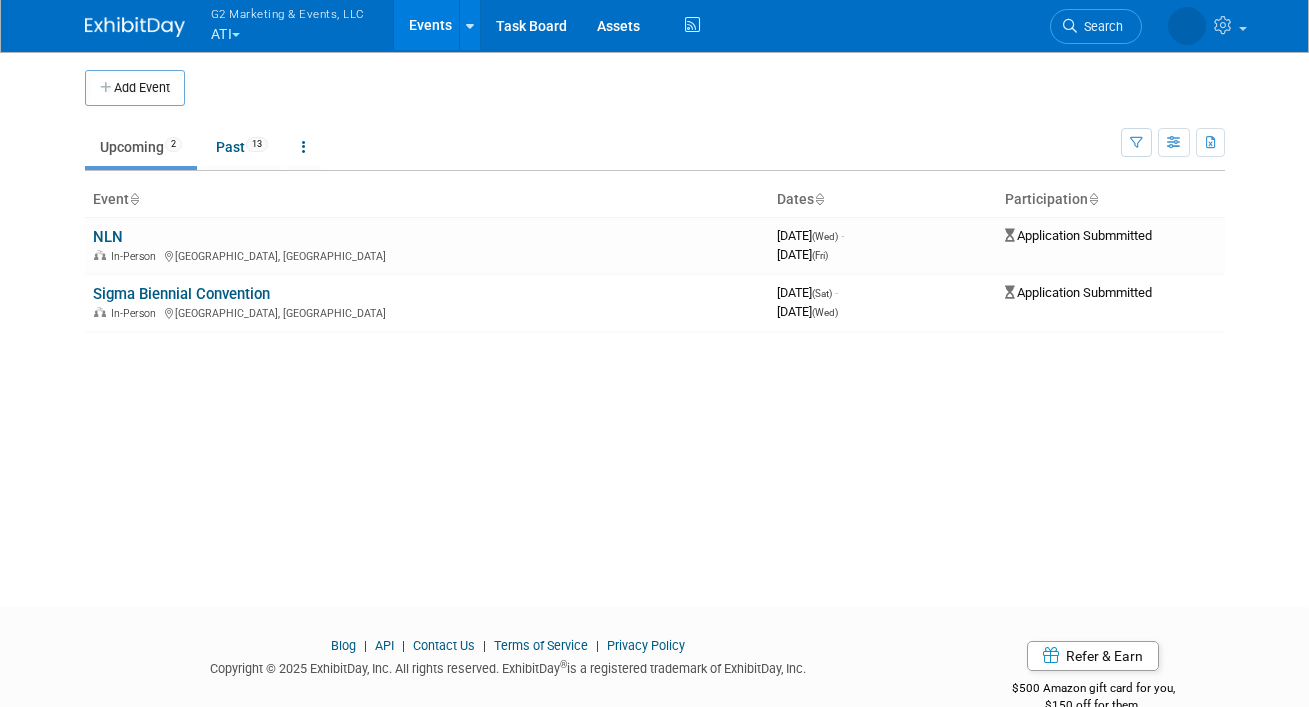 scroll, scrollTop: 0, scrollLeft: 0, axis: both 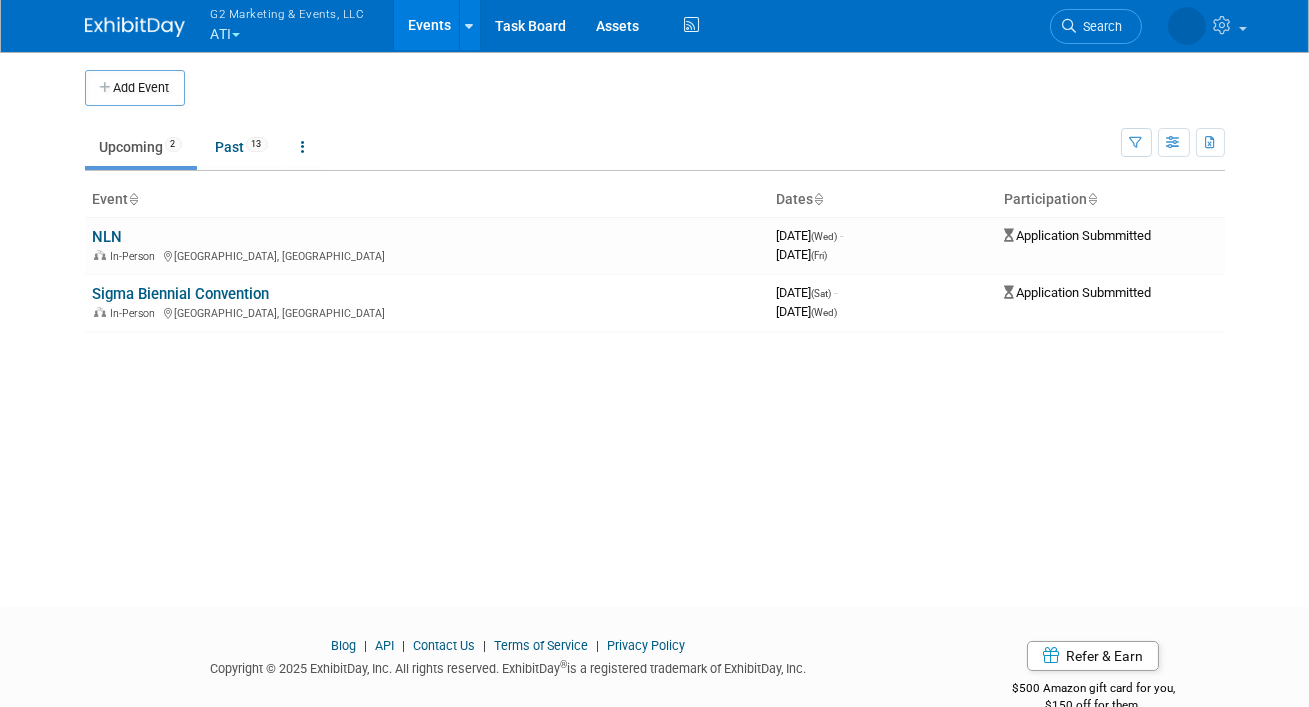 click on "G2 Marketing & Events, LLC
ATI" at bounding box center (299, 26) 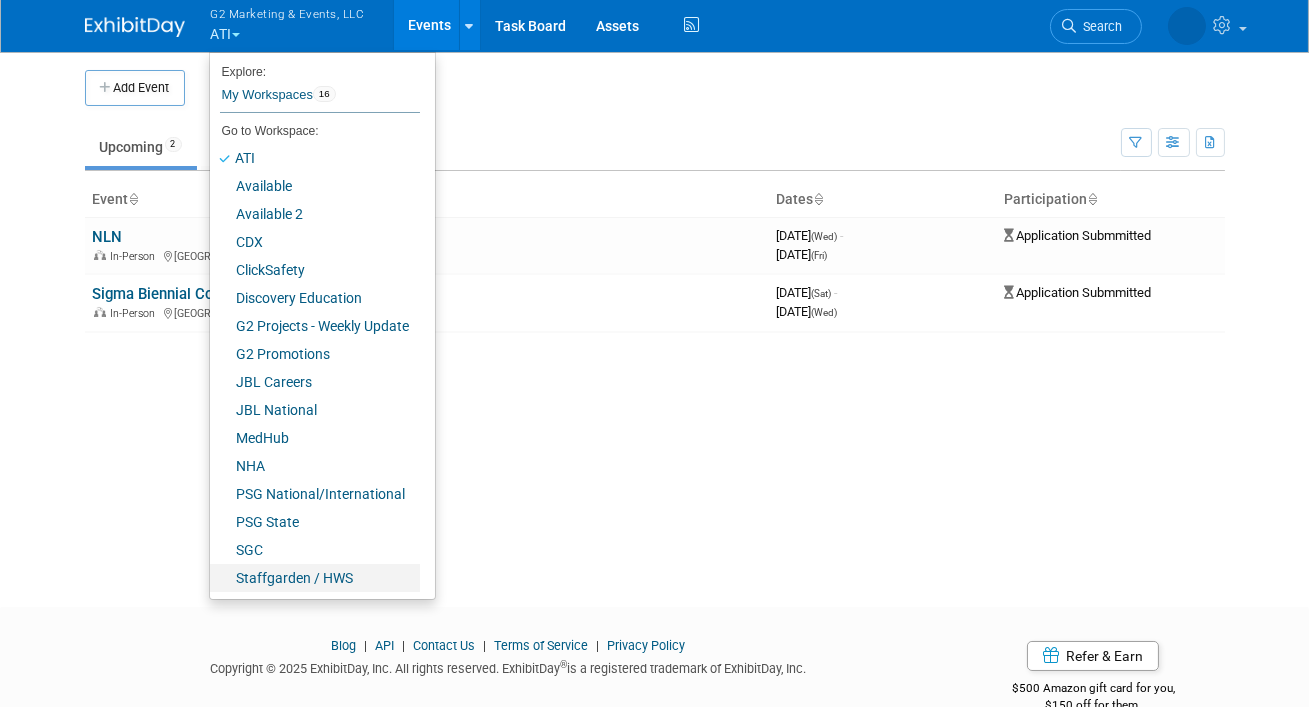 click on "Staffgarden / HWS" at bounding box center (315, 578) 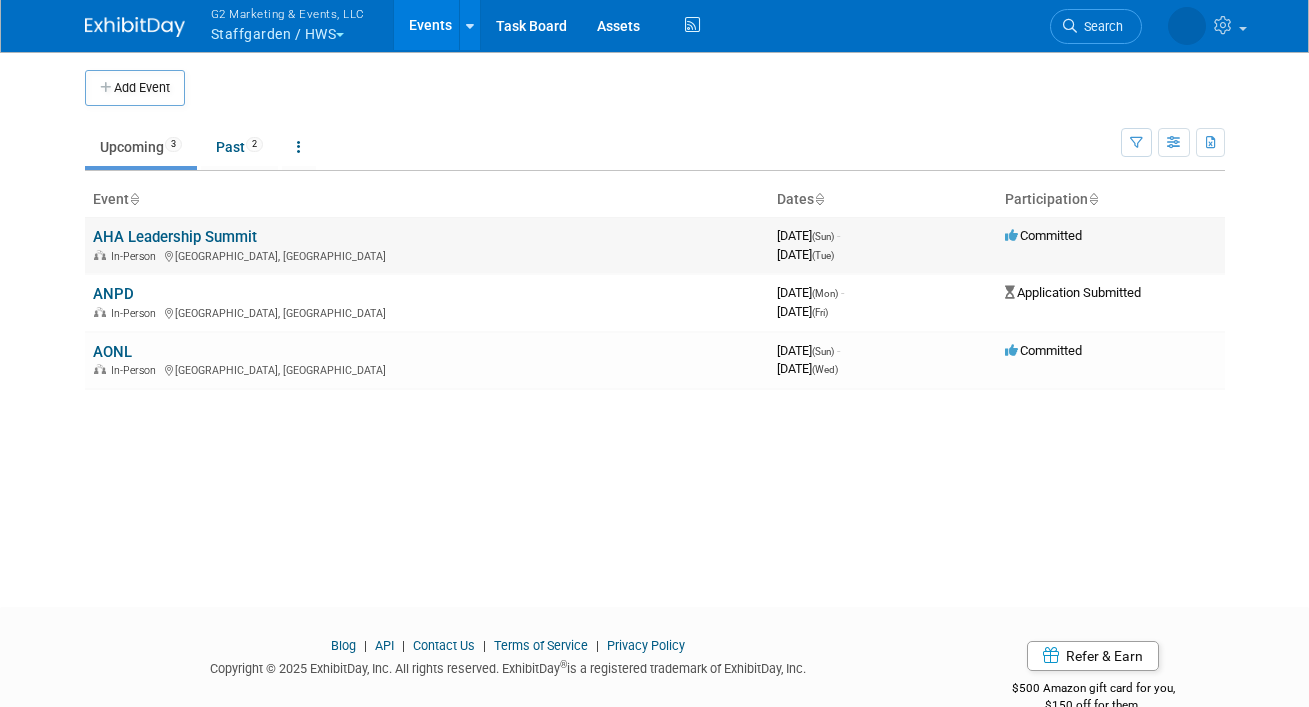 scroll, scrollTop: 0, scrollLeft: 0, axis: both 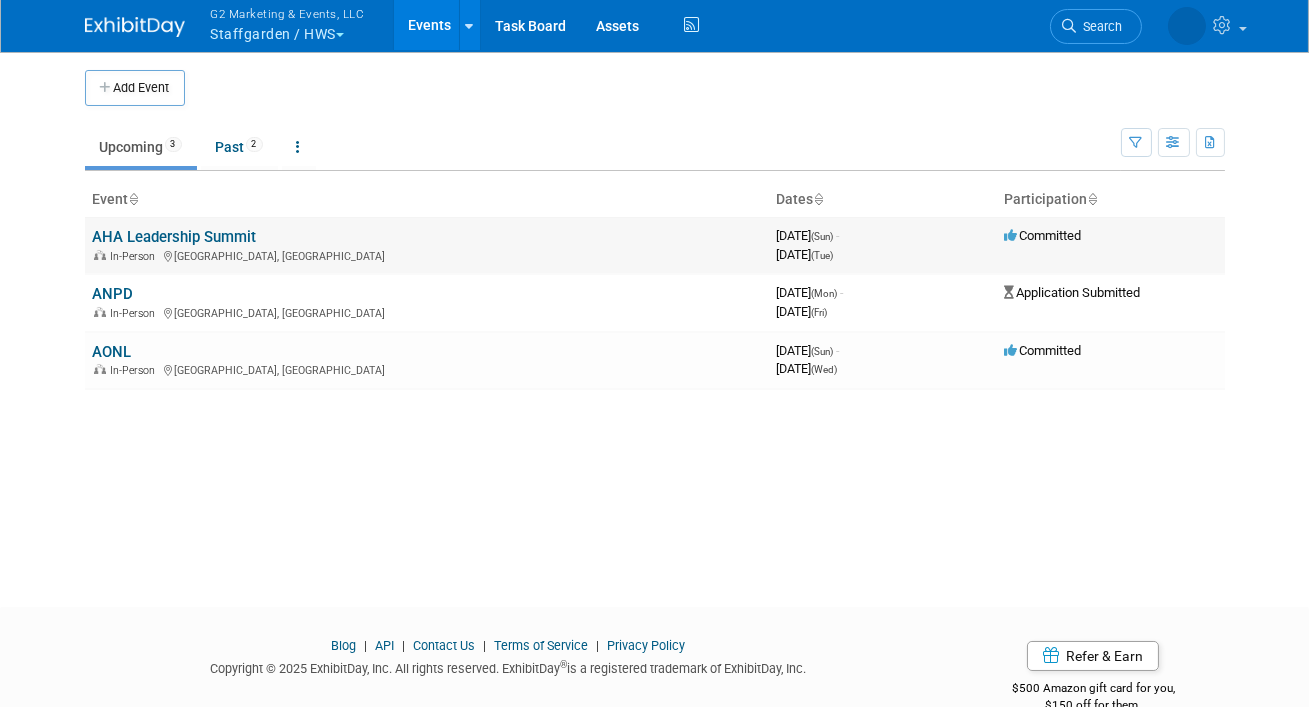 click on "AHA Leadership Summit" at bounding box center [175, 237] 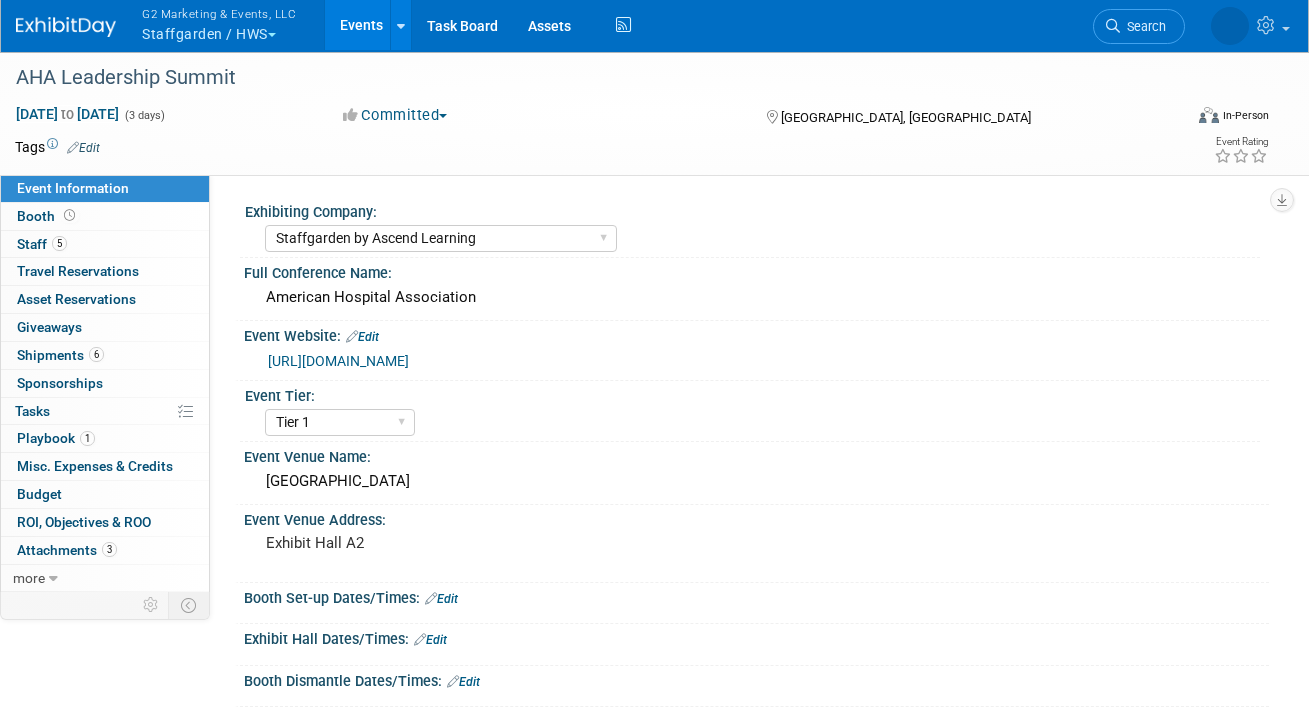 select on "Staffgarden by Ascend Learning" 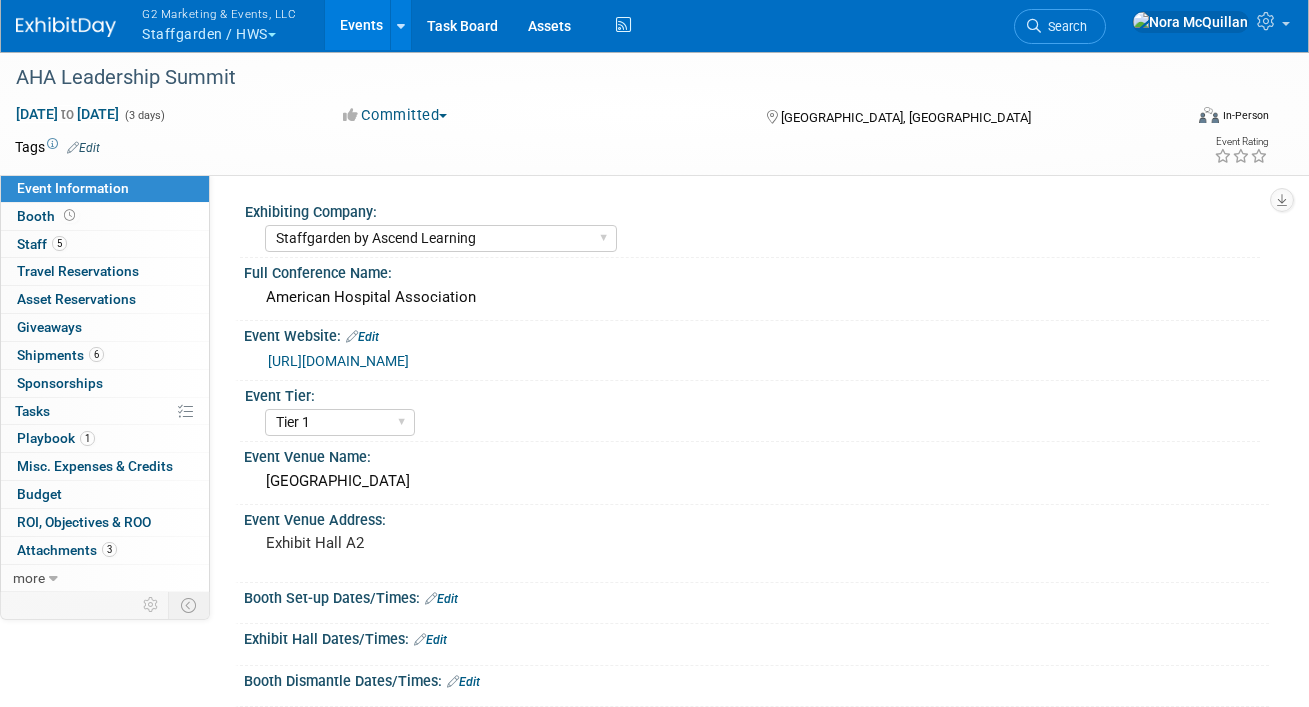 select on "Tier 1" 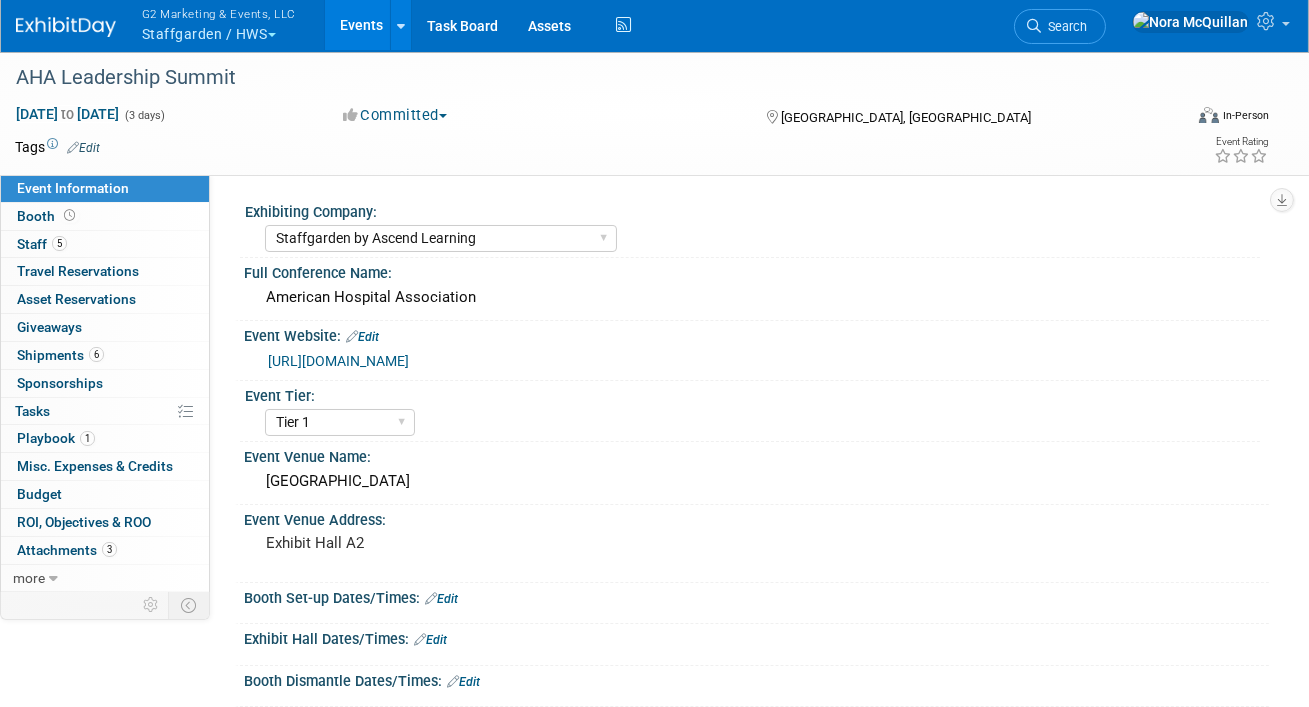 scroll, scrollTop: 0, scrollLeft: 0, axis: both 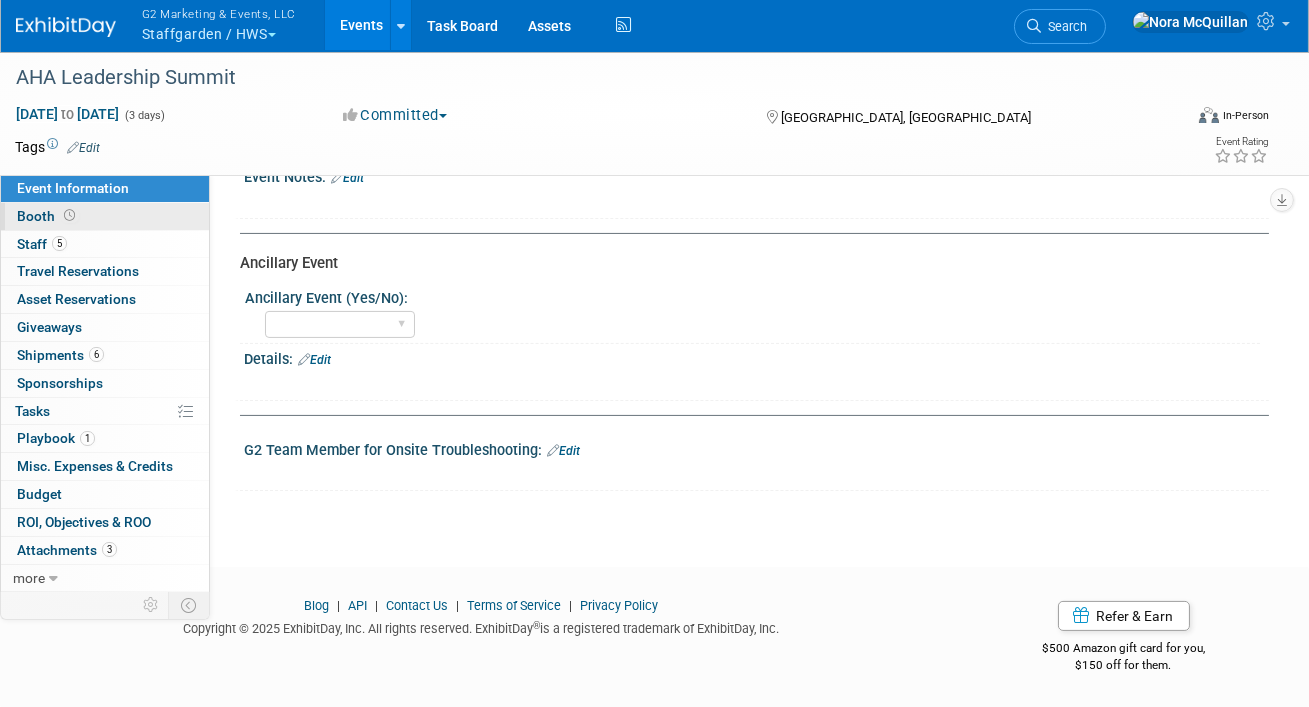 click on "Booth" at bounding box center (105, 216) 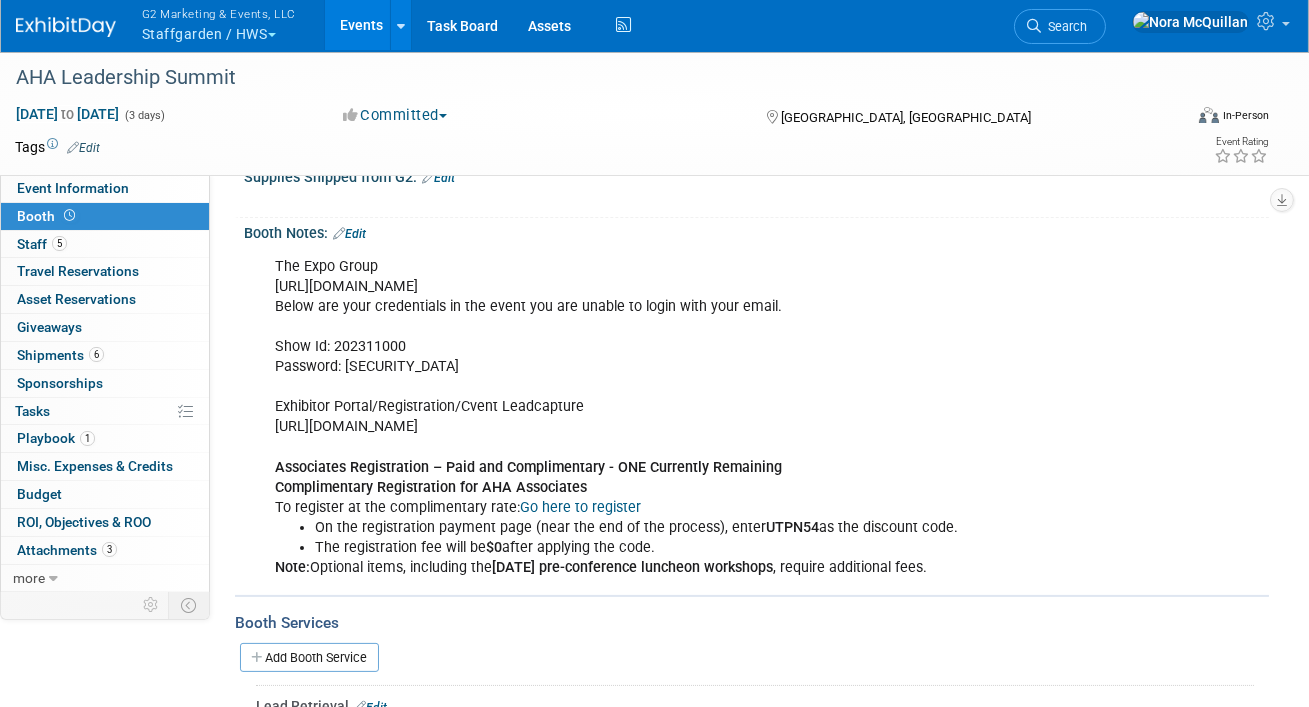 scroll, scrollTop: 758, scrollLeft: 0, axis: vertical 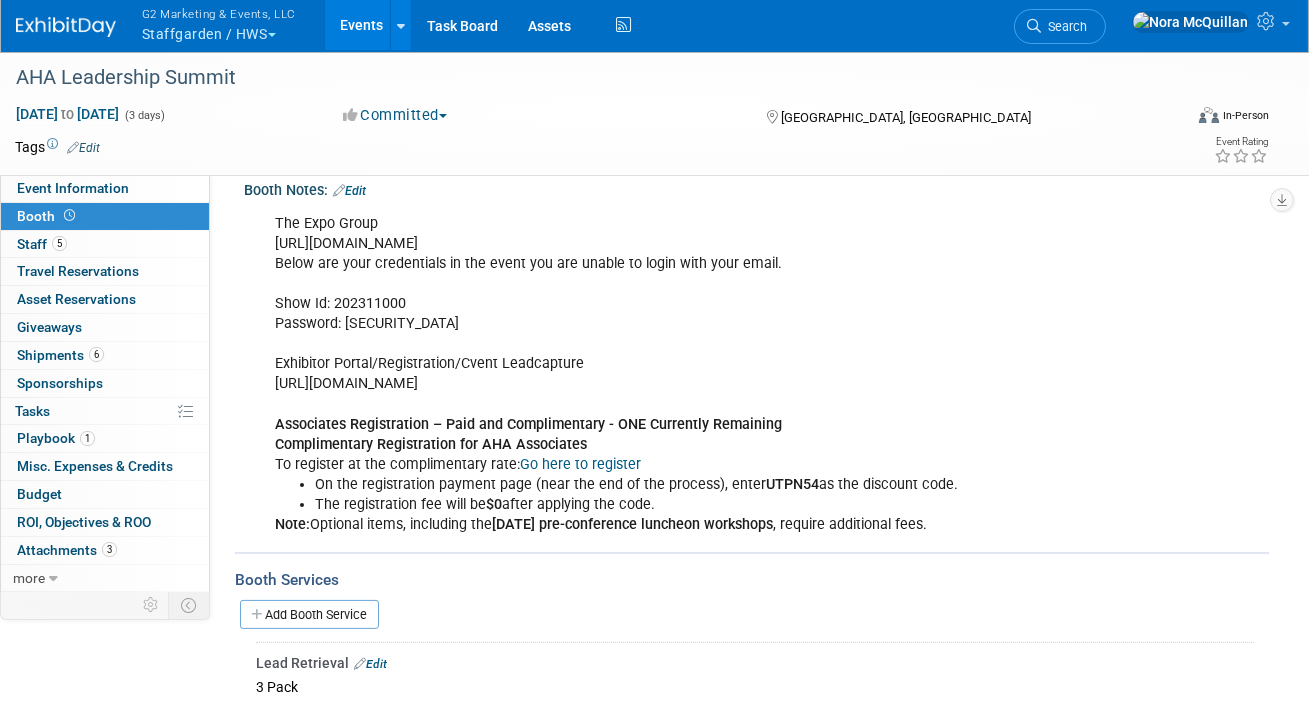 click on "The Expo Group https://sc.theexpogroup.com/ahaleadership2025summit/  Below are your credentials in the event you are unable to login with your email.   Show Id: 202311000 Password: 5QXY4HCS Exhibitor Portal/Registration/Cvent Leadcapture https://exhibitors.cvent.com/events/a6fd2605-9d42-49d3-a792-aca727565706/exhibitors/98cbe0be-8aa7-47e1-8670-f5b585066baf Associates Registration – Paid and Complimentary - ONE Currently Remaining Complimentary Registration for AHA Associates To register at the complimentary rate:  Go here to register On the registration payment page (near the end of the process), enter  UTPN54  as the discount code. The registration fee will be  $0  after applying the code. Note:  Optional items, including the  July 20 pre-conference luncheon workshops , require additional fees." at bounding box center [664, 374] 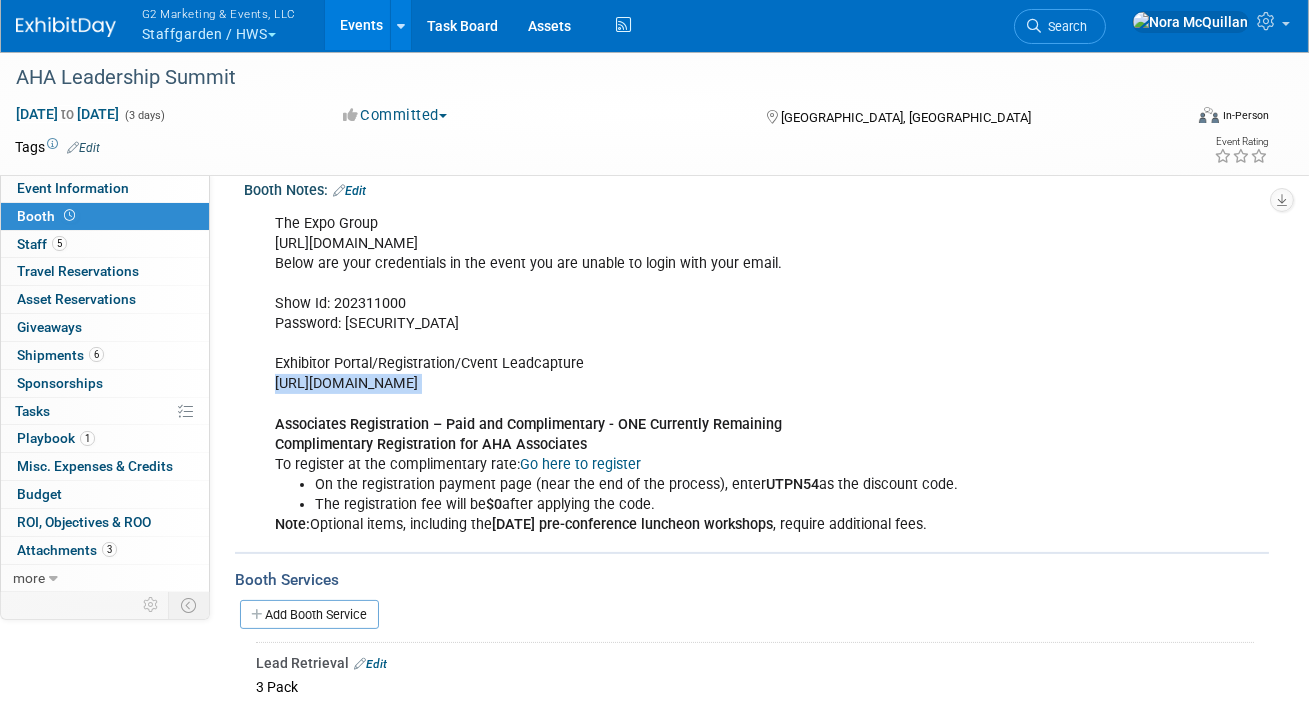 click on "The Expo Group https://sc.theexpogroup.com/ahaleadership2025summit/  Below are your credentials in the event you are unable to login with your email.   Show Id: 202311000 Password: 5QXY4HCS Exhibitor Portal/Registration/Cvent Leadcapture https://exhibitors.cvent.com/events/a6fd2605-9d42-49d3-a792-aca727565706/exhibitors/98cbe0be-8aa7-47e1-8670-f5b585066baf Associates Registration – Paid and Complimentary - ONE Currently Remaining Complimentary Registration for AHA Associates To register at the complimentary rate:  Go here to register On the registration payment page (near the end of the process), enter  UTPN54  as the discount code. The registration fee will be  $0  after applying the code. Note:  Optional items, including the  July 20 pre-conference luncheon workshops , require additional fees." at bounding box center [664, 374] 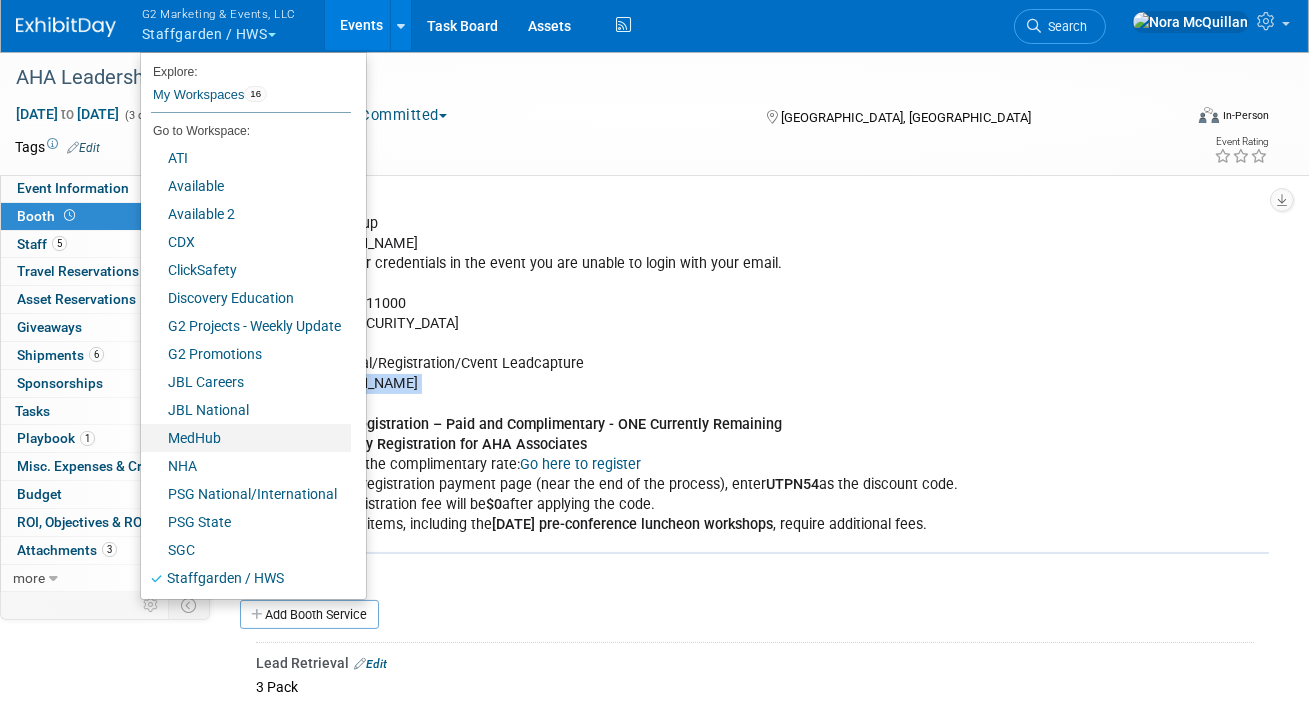 click on "MedHub" at bounding box center [246, 438] 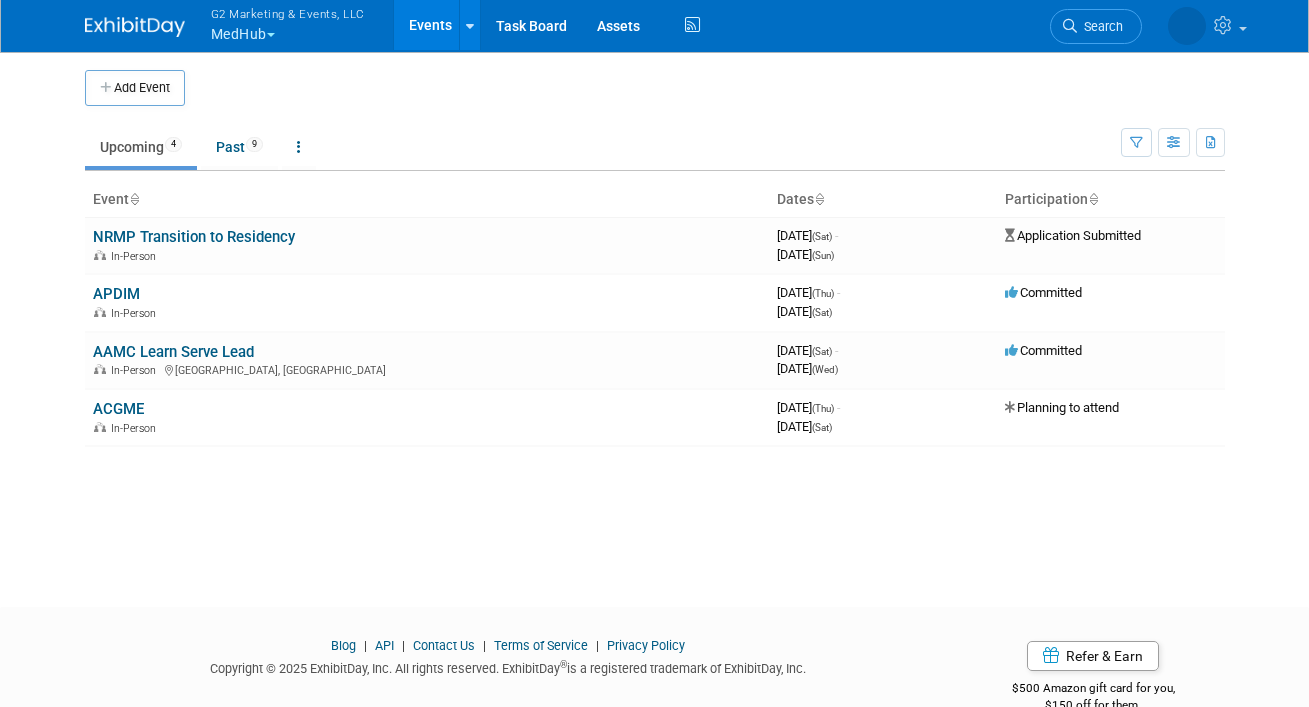scroll, scrollTop: 0, scrollLeft: 0, axis: both 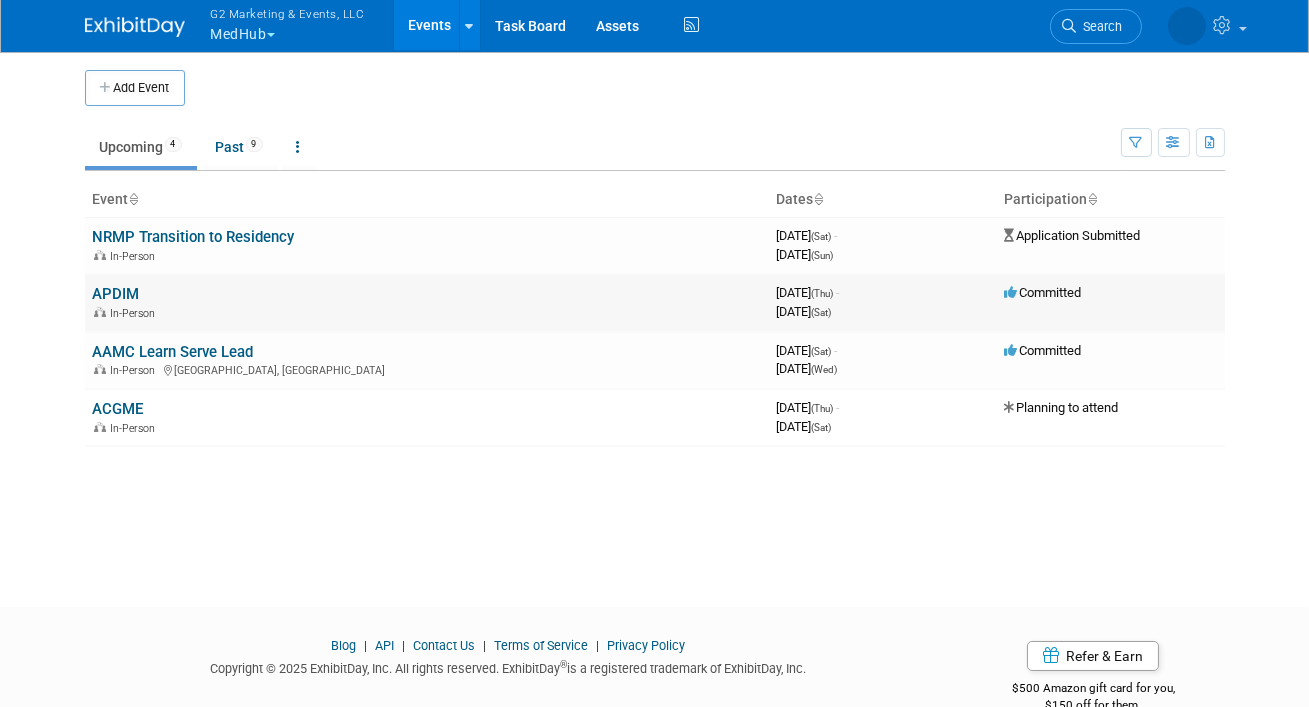 click on "APDIM" at bounding box center [116, 294] 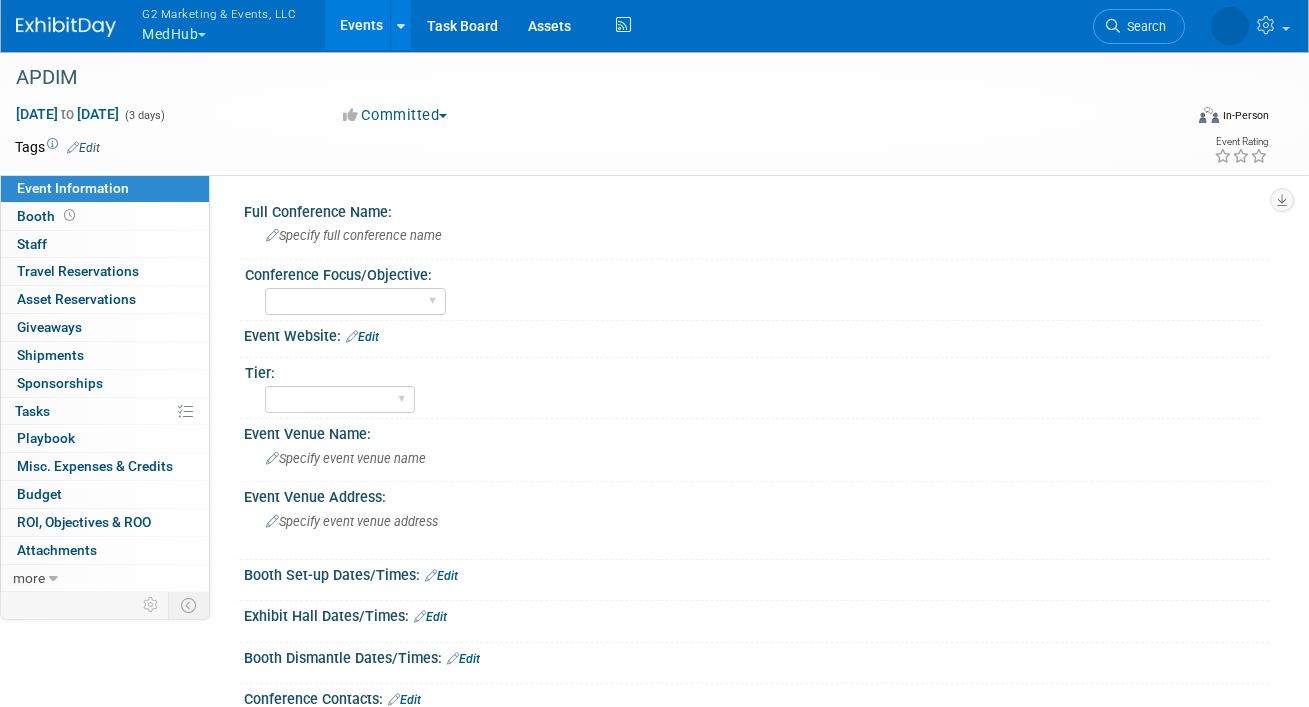 scroll, scrollTop: 0, scrollLeft: 0, axis: both 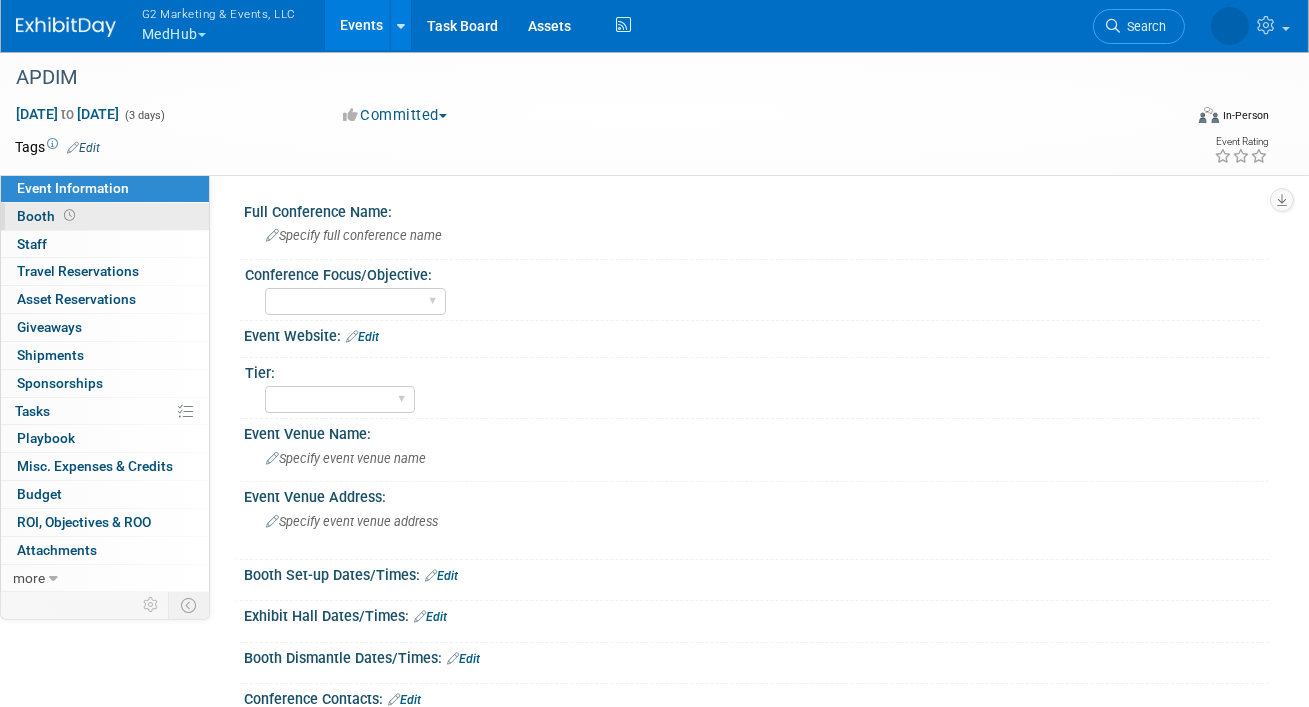 click on "Booth" at bounding box center [105, 216] 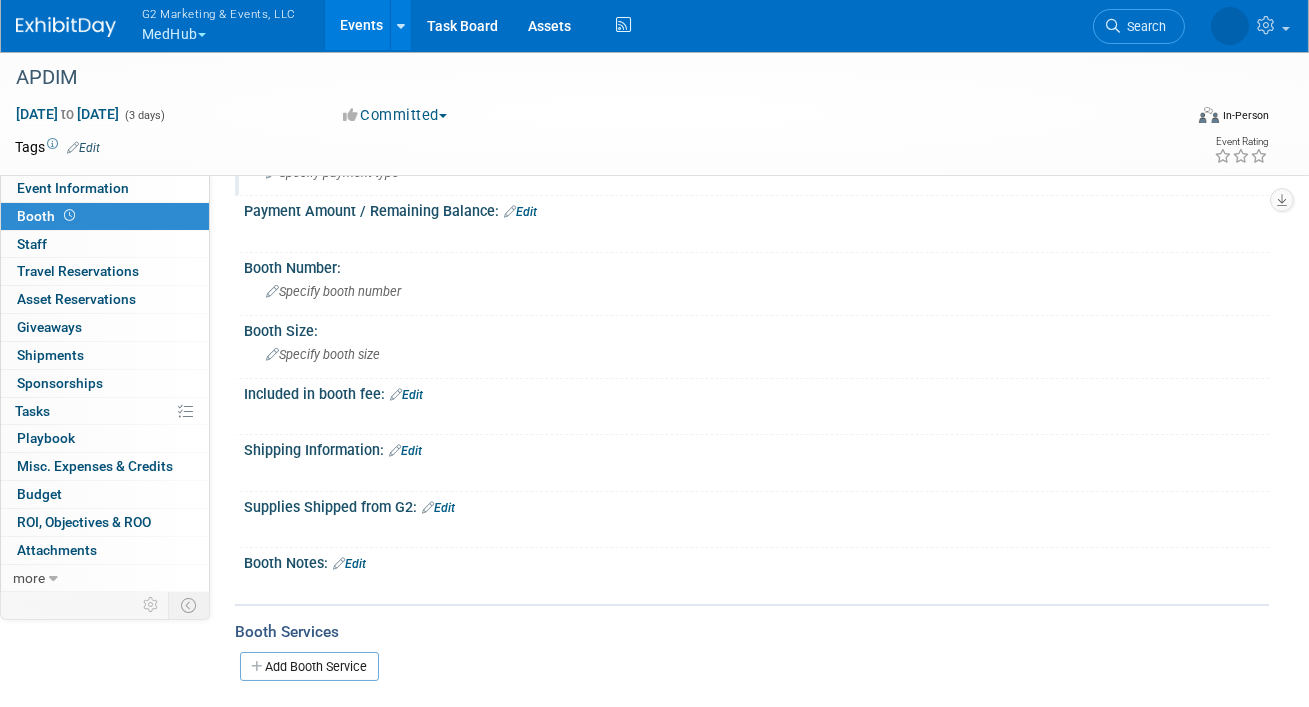 scroll, scrollTop: 360, scrollLeft: 0, axis: vertical 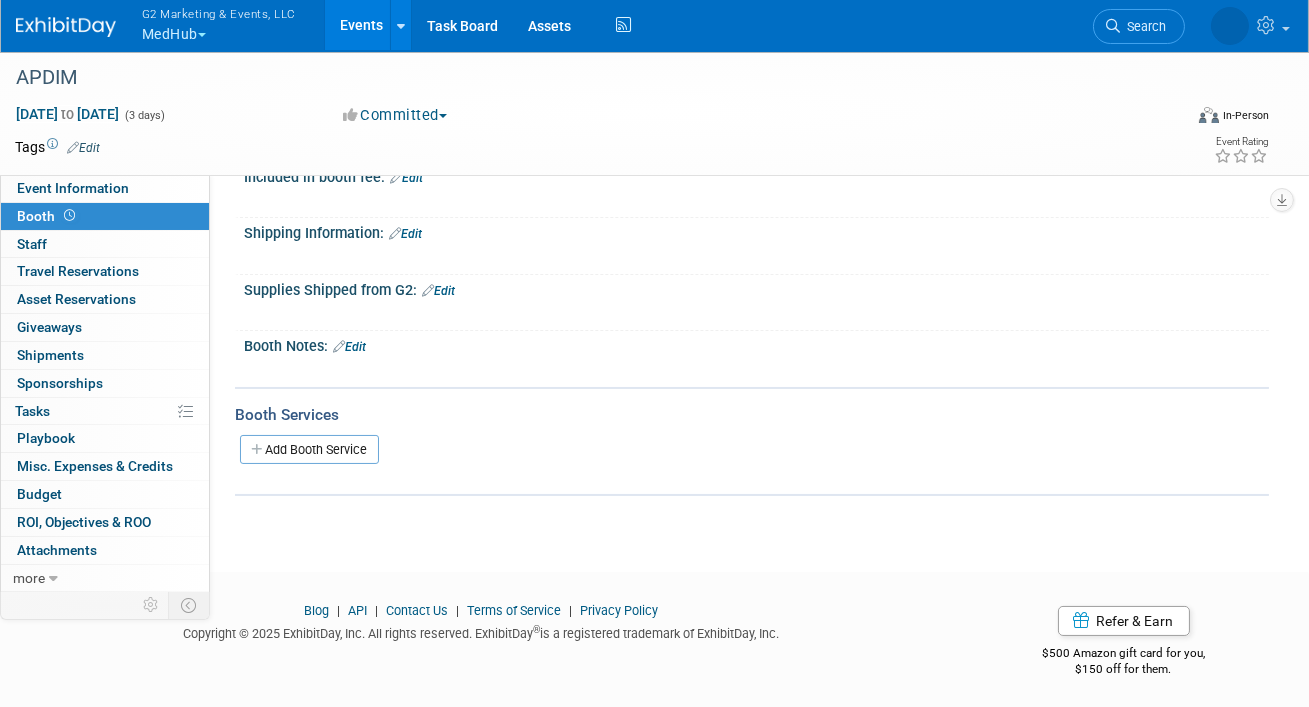 click on "Edit" at bounding box center (349, 347) 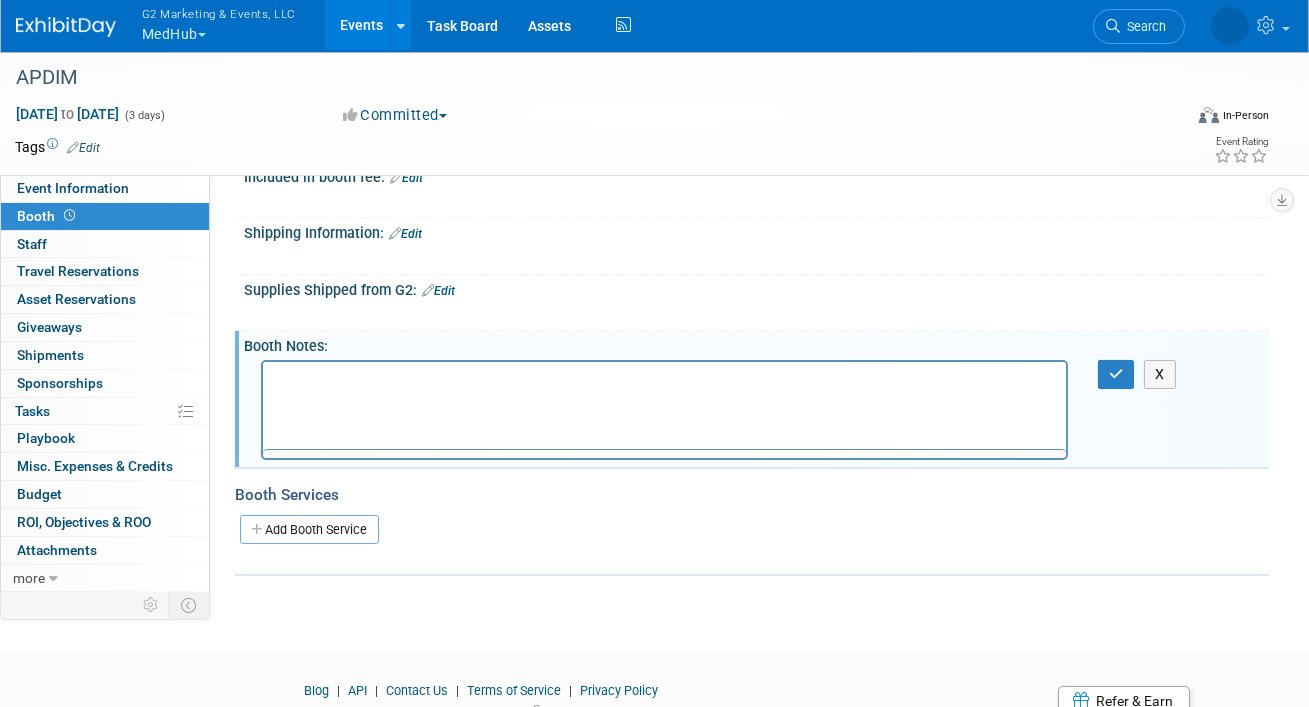 scroll, scrollTop: 0, scrollLeft: 0, axis: both 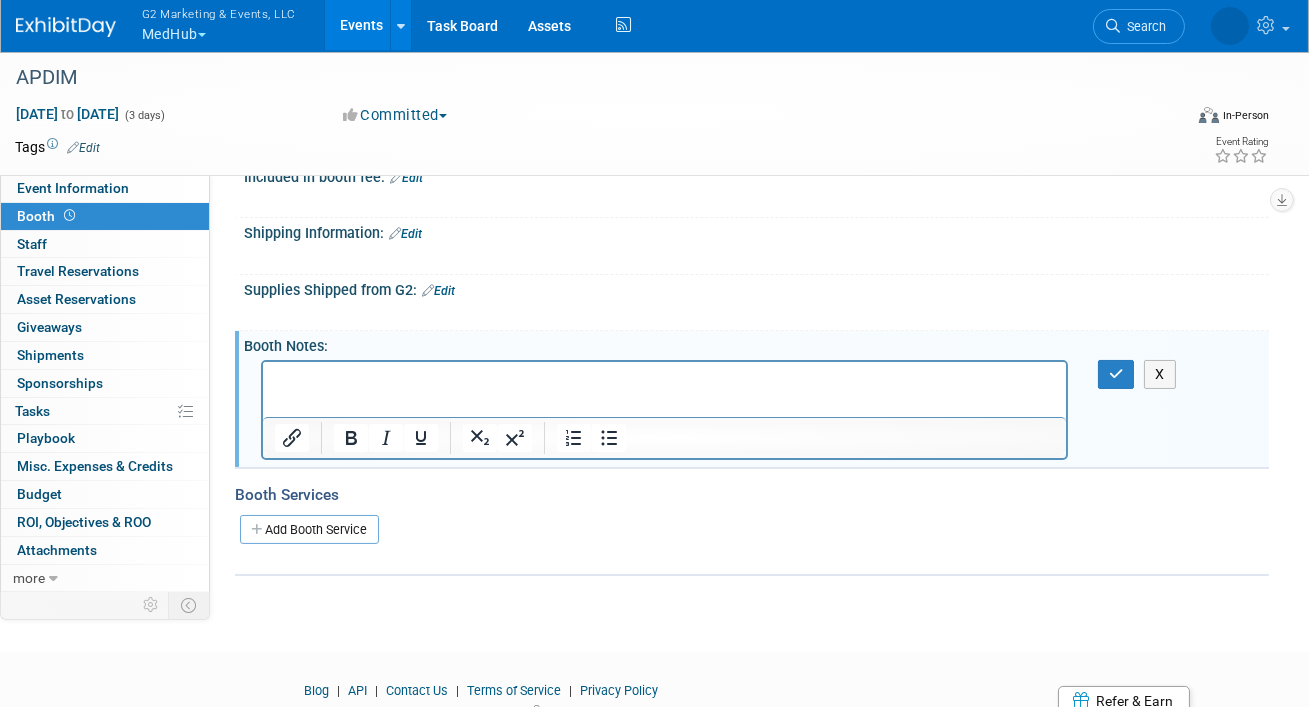type 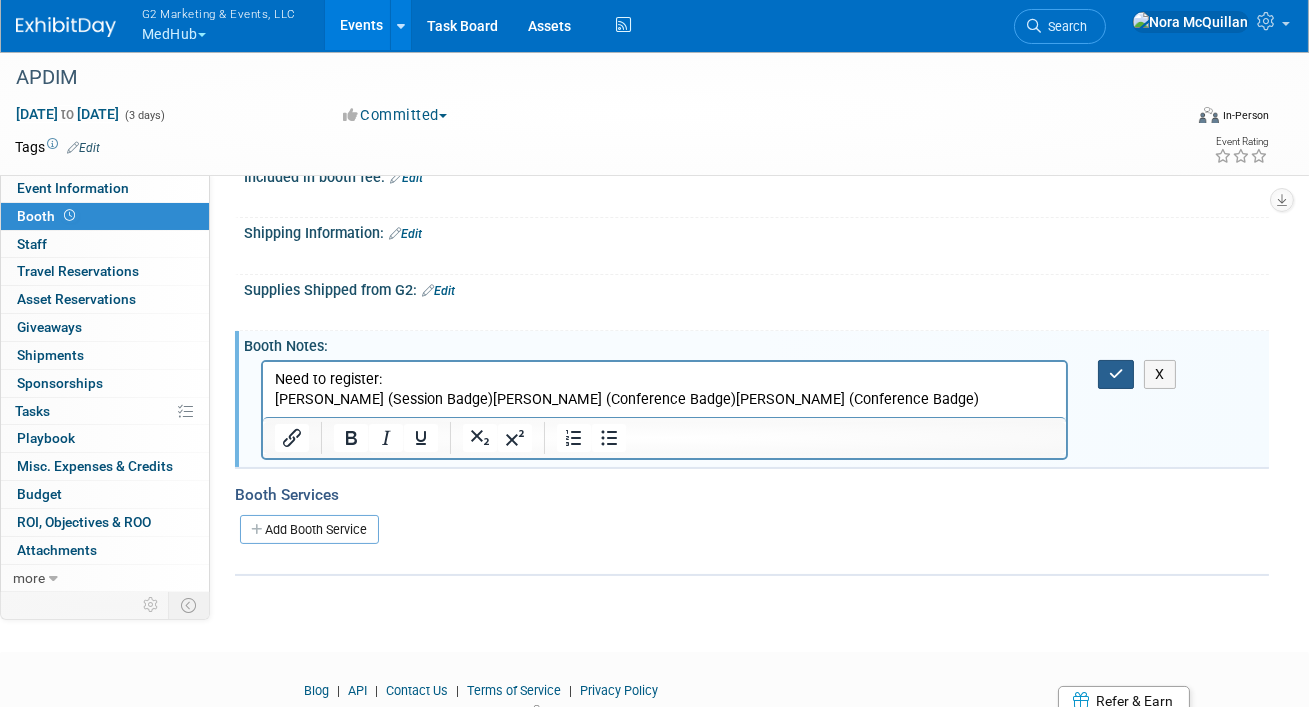 click at bounding box center (1116, 374) 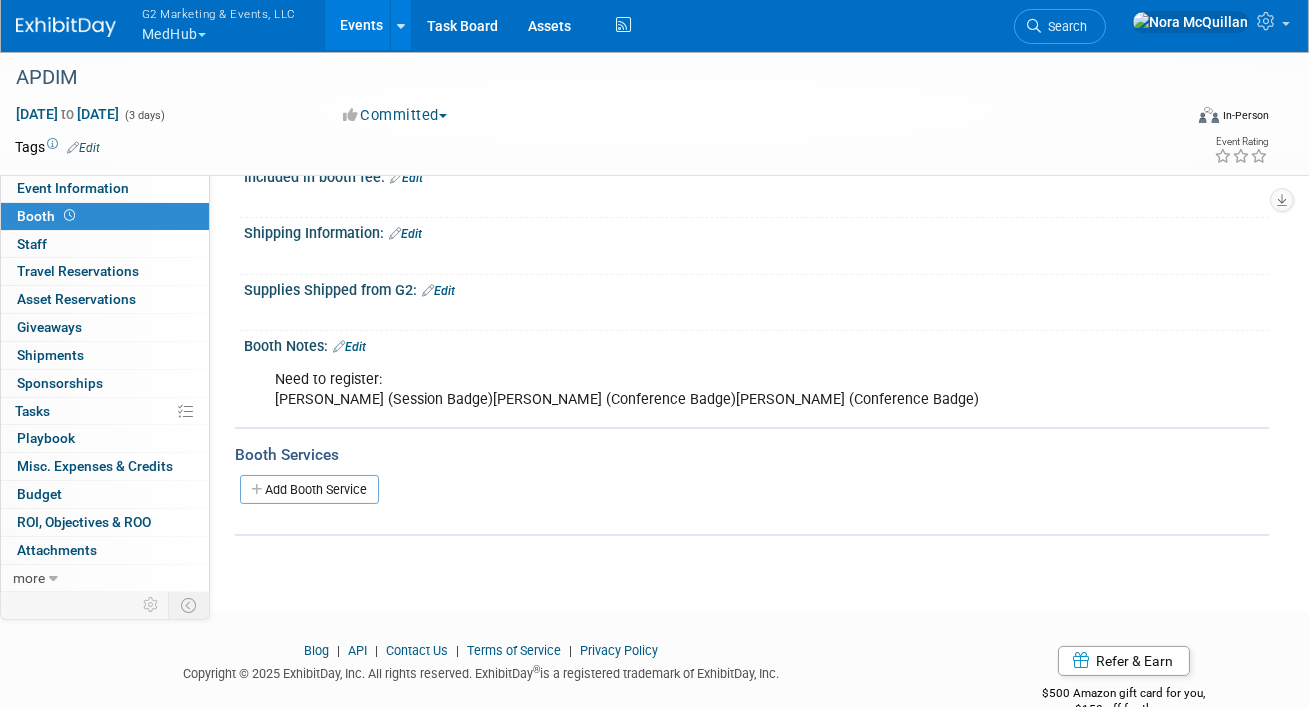 click on "G2 Marketing & Events, LLC
MedHub" at bounding box center [230, 26] 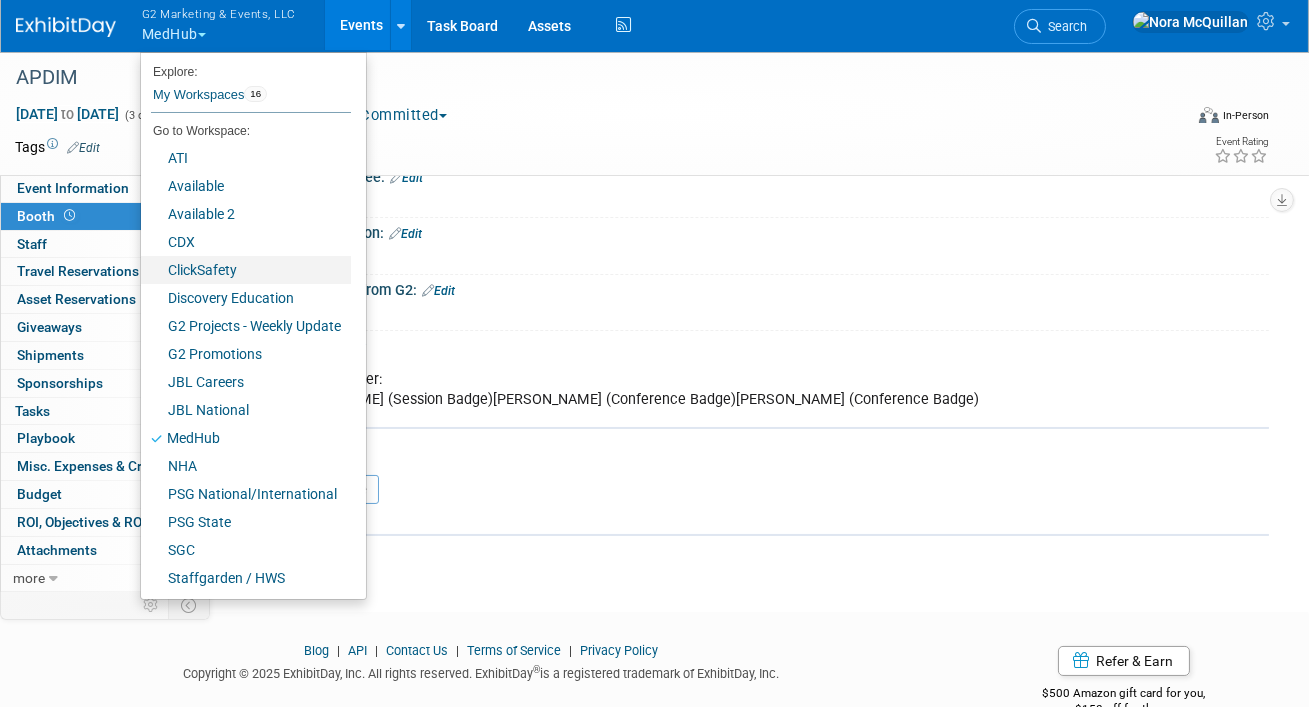 click on "ClickSafety" at bounding box center [246, 270] 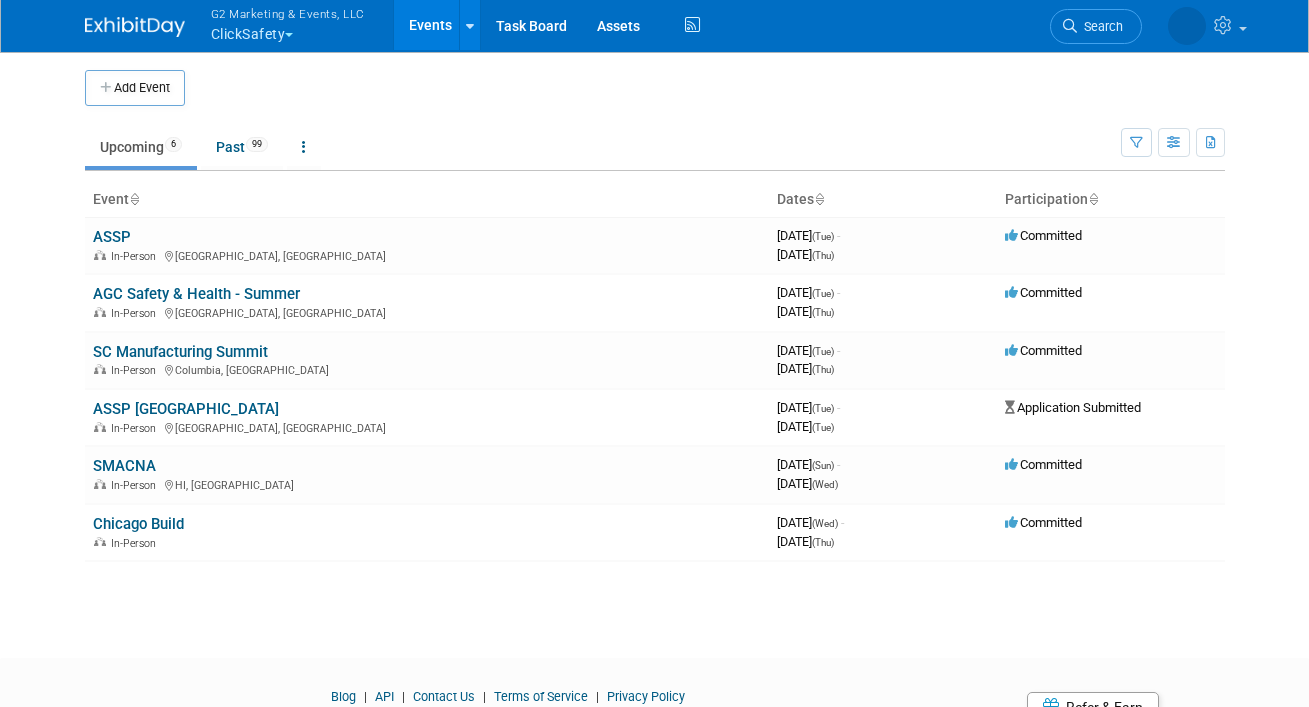 scroll, scrollTop: 0, scrollLeft: 0, axis: both 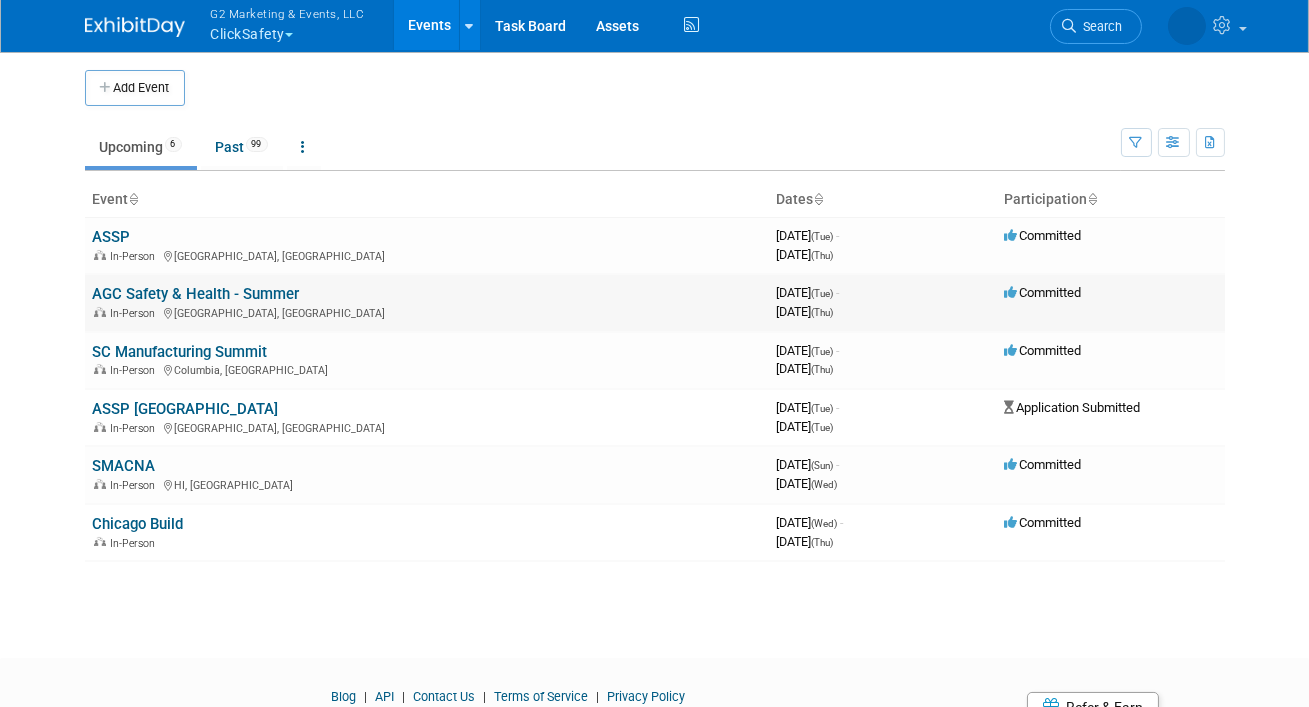click on "AGC Safety & Health - Summer" at bounding box center (196, 294) 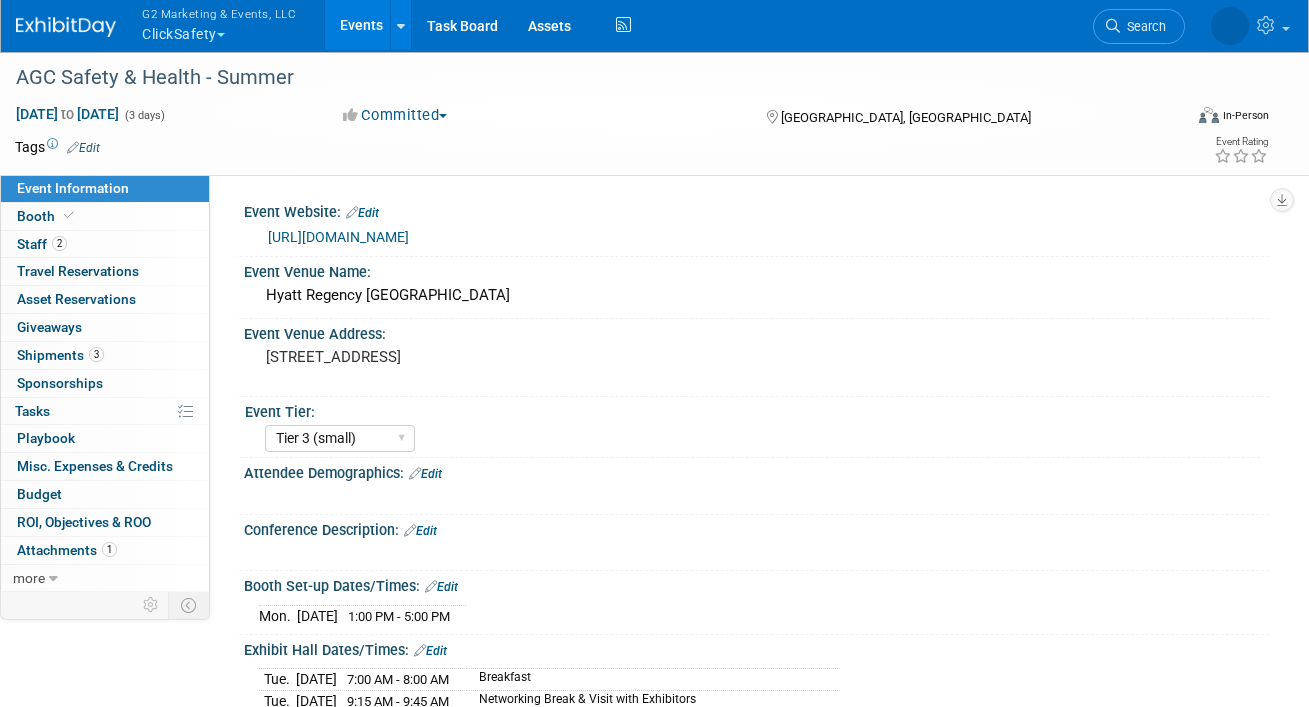 select on "Tier 3 (small)" 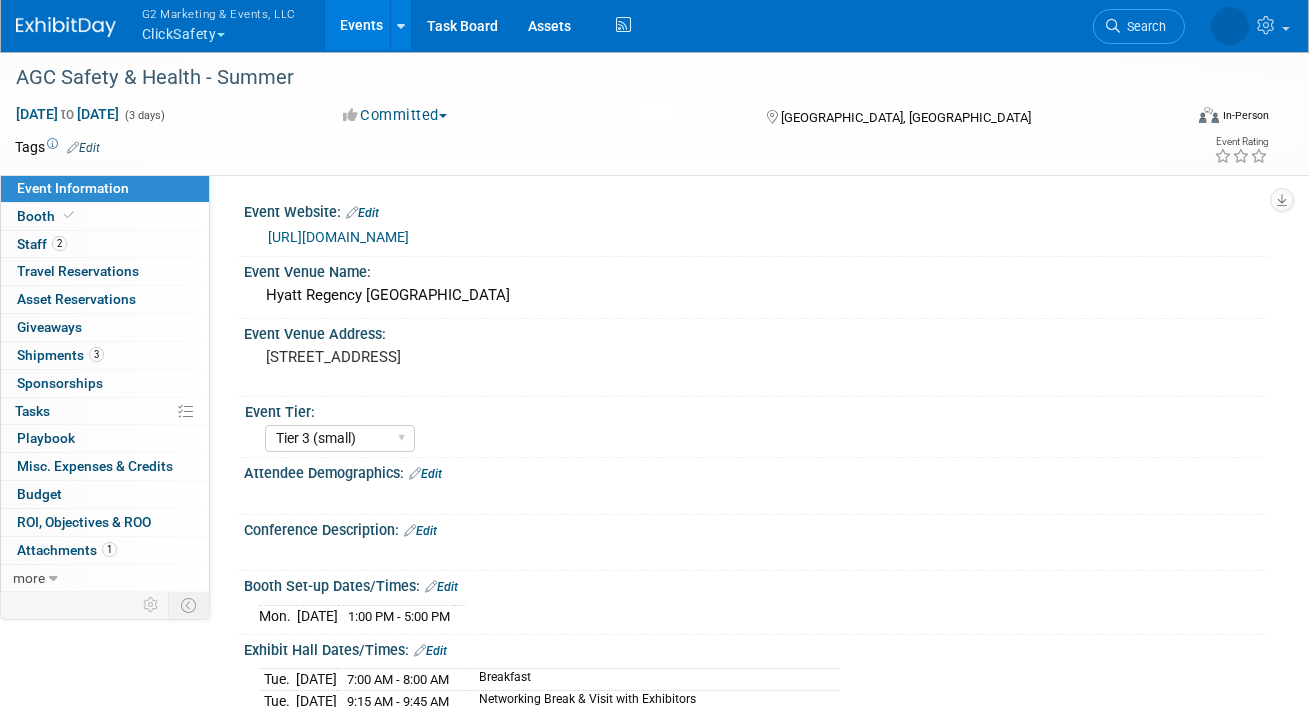 scroll, scrollTop: 0, scrollLeft: 0, axis: both 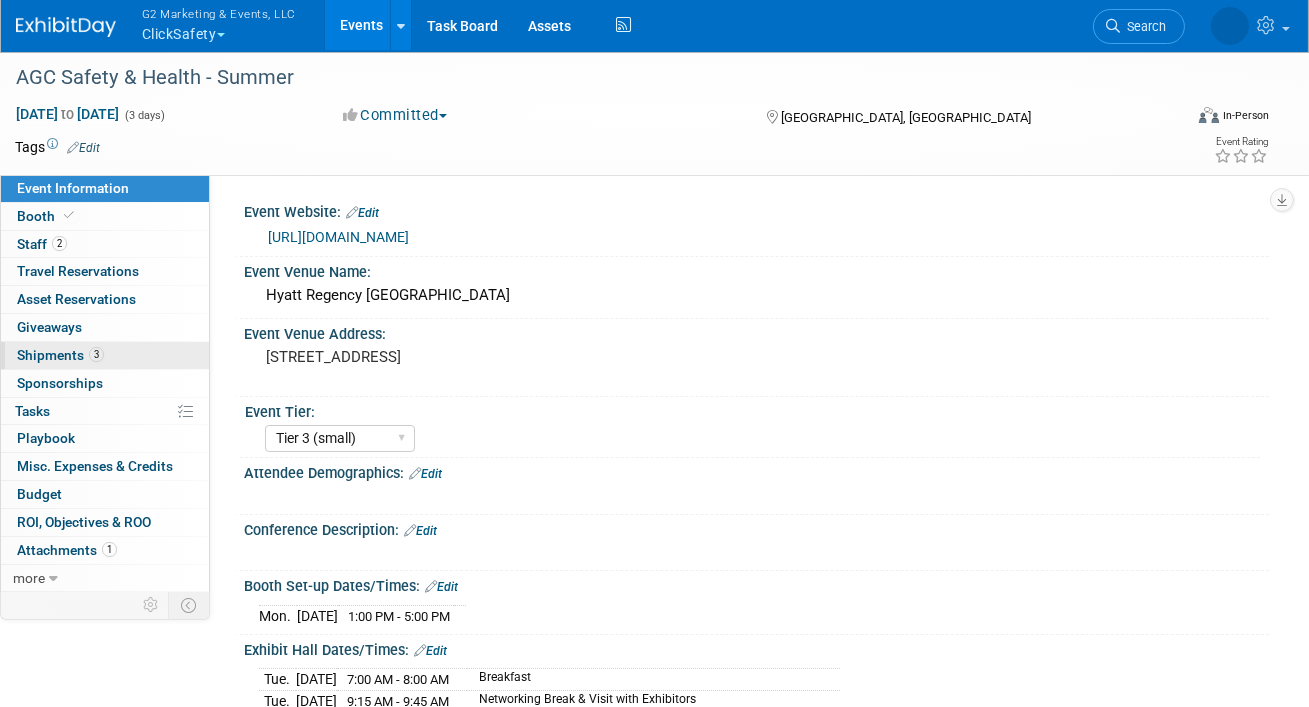 click on "Shipments 3" at bounding box center [60, 355] 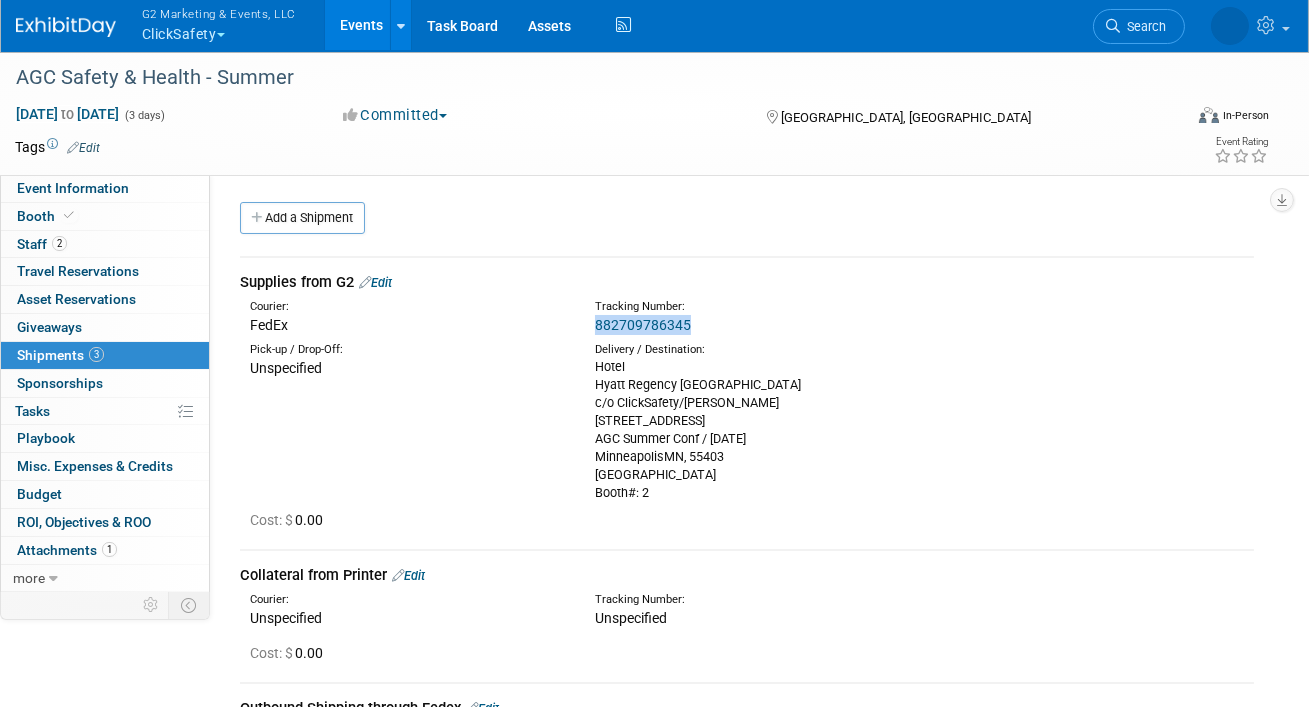drag, startPoint x: 705, startPoint y: 322, endPoint x: 581, endPoint y: 324, distance: 124.01613 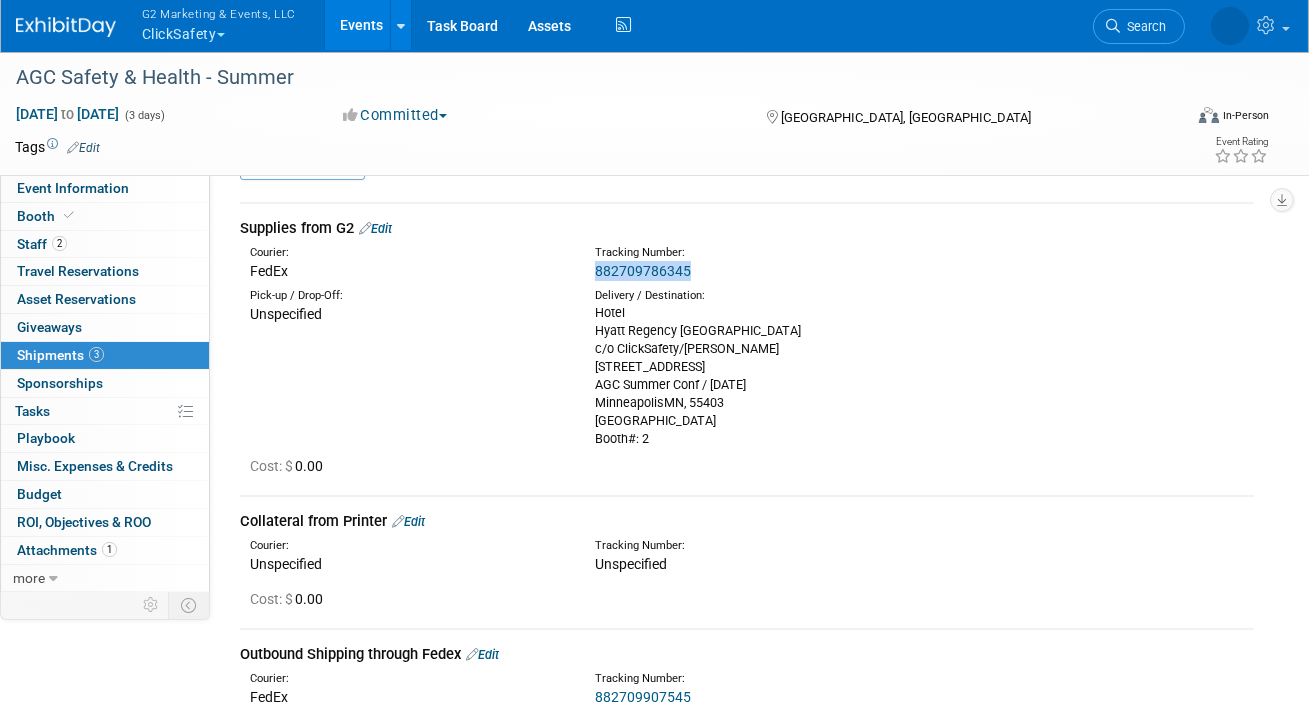 scroll, scrollTop: 41, scrollLeft: 0, axis: vertical 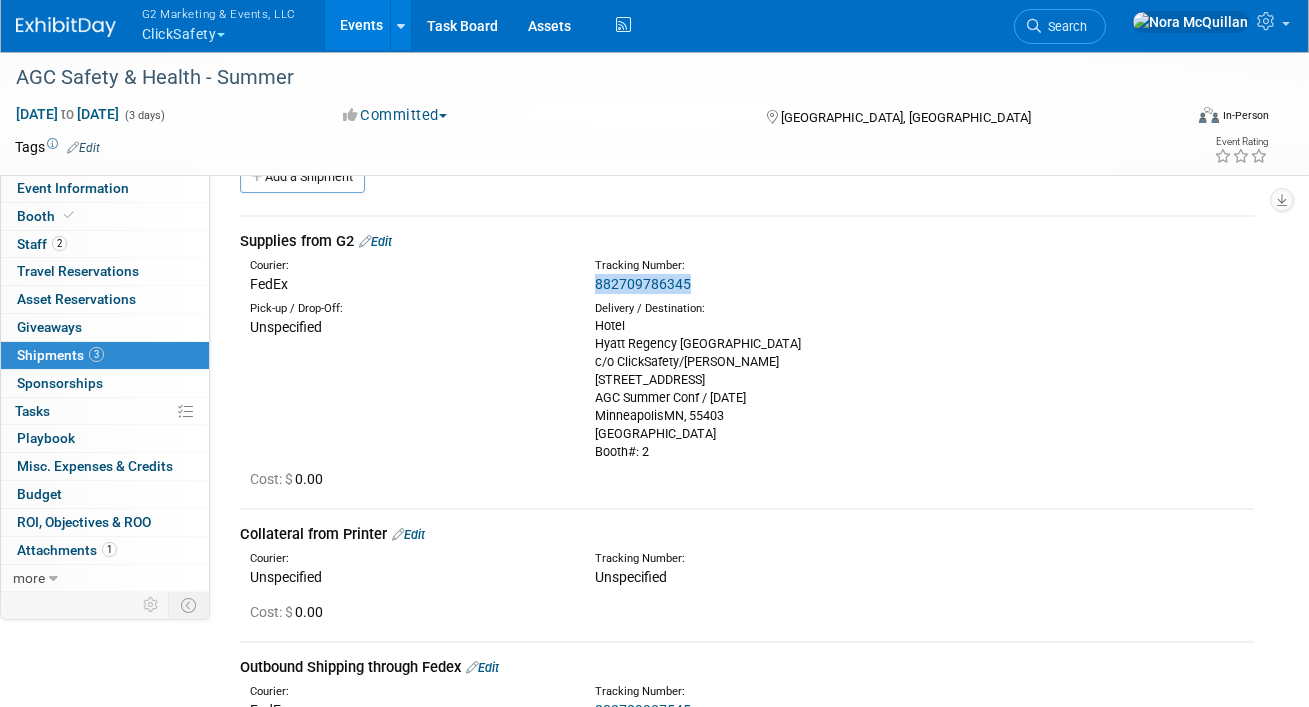 click on "Edit" at bounding box center (375, 241) 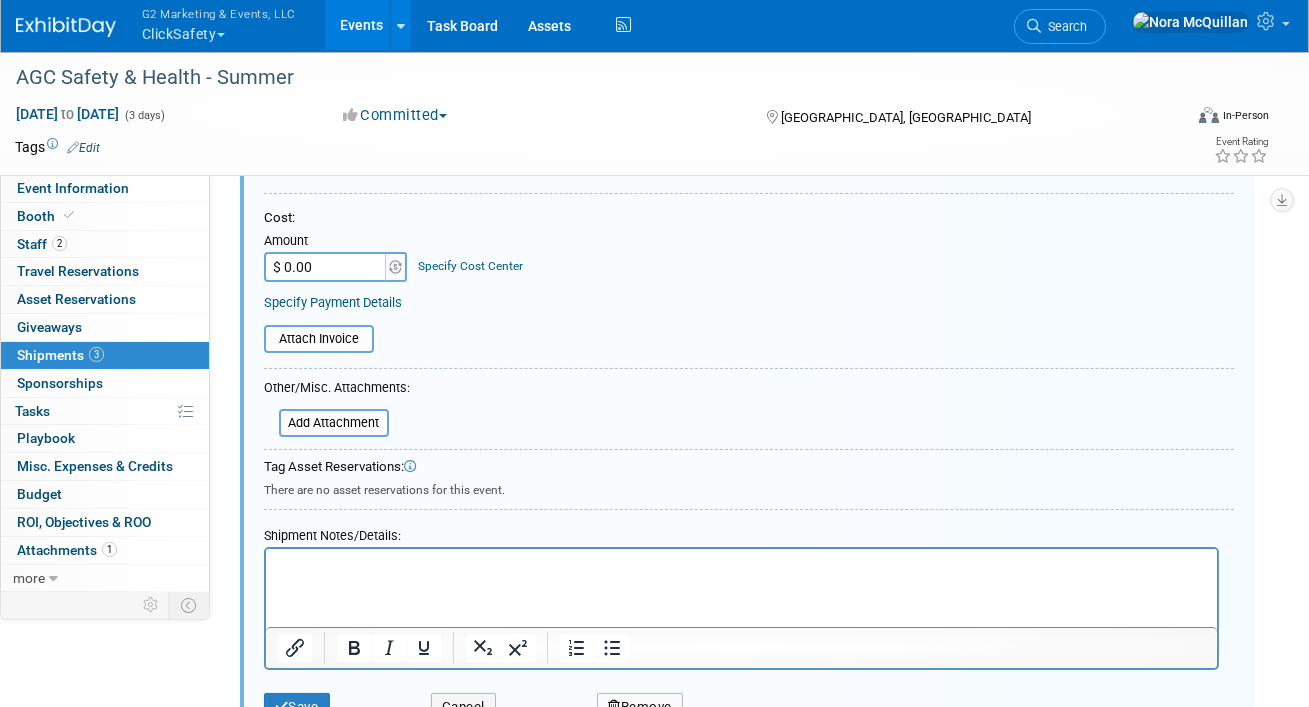 scroll, scrollTop: 515, scrollLeft: 0, axis: vertical 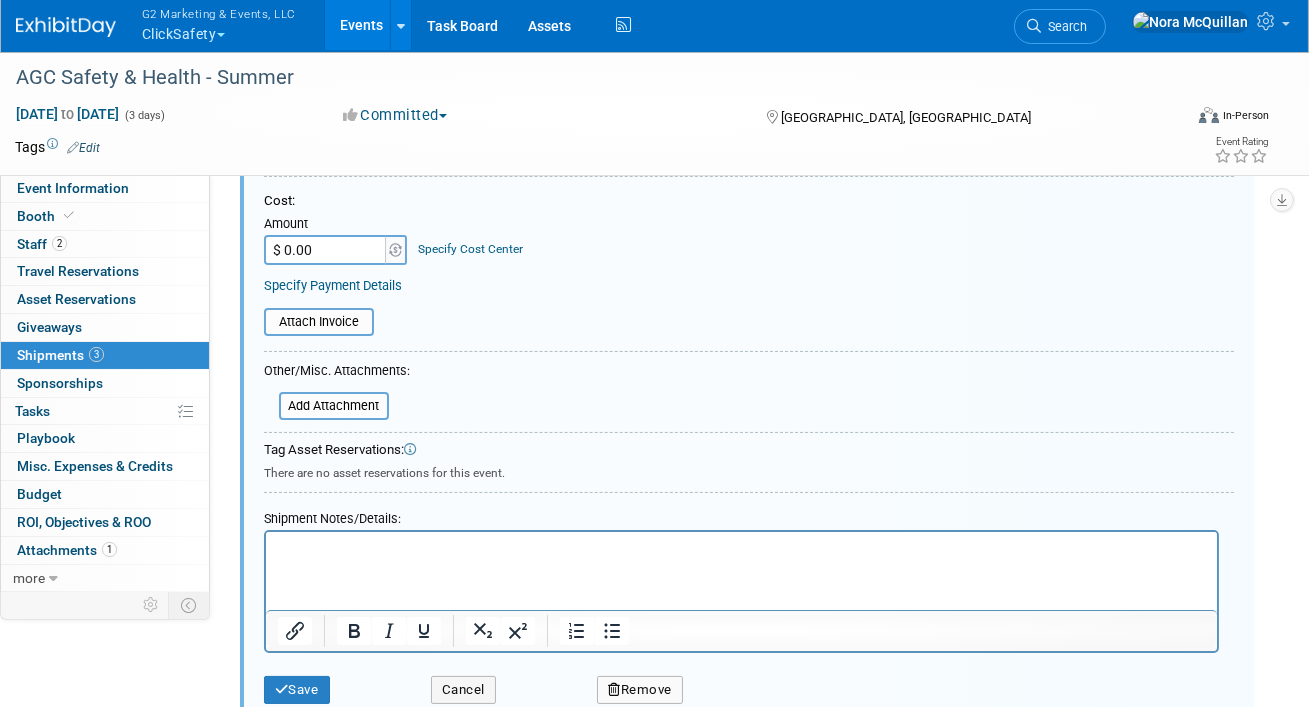 click at bounding box center (741, 550) 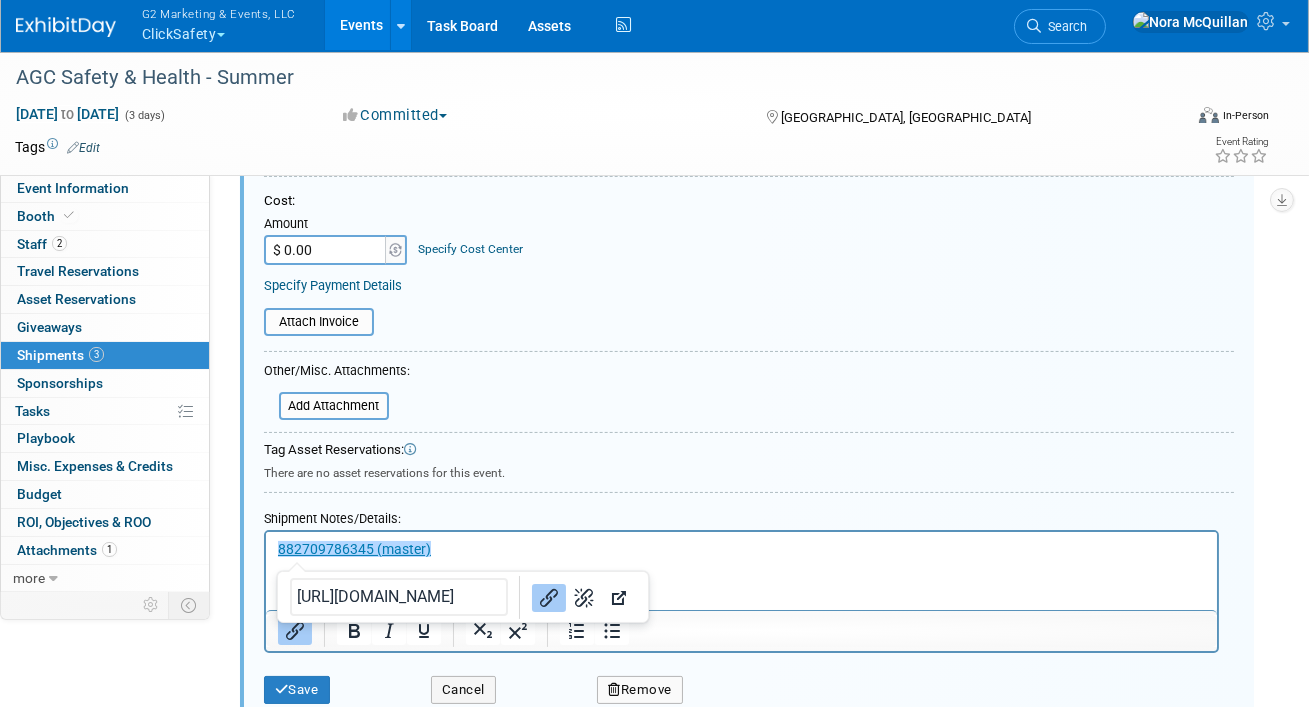 click on "﻿882709786345 (master)" at bounding box center [741, 550] 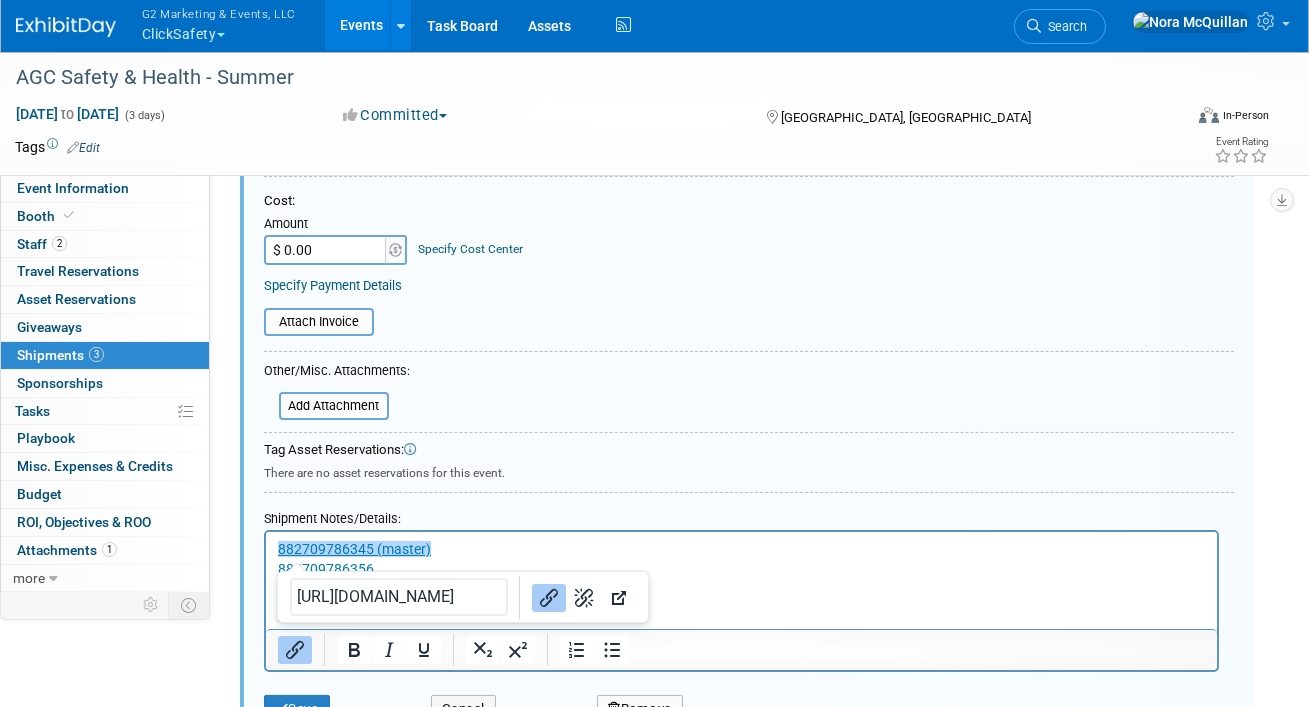 click on "882709786356" at bounding box center [741, 570] 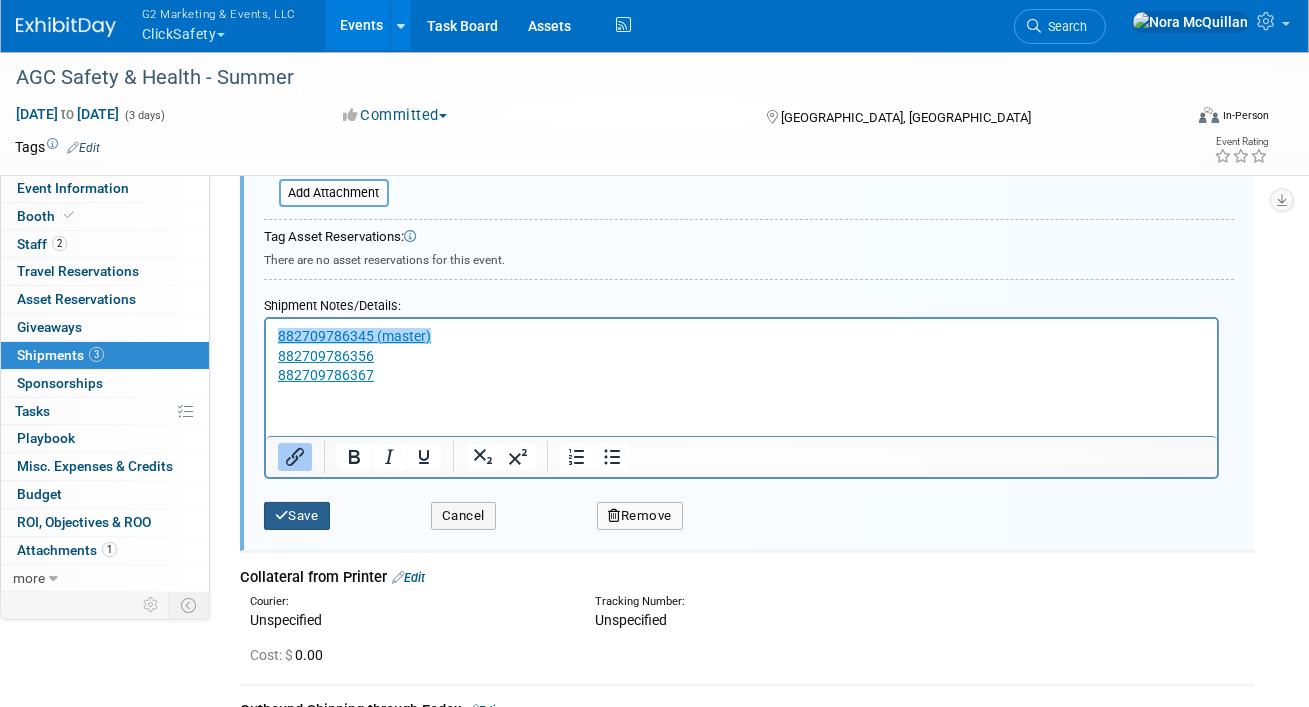 click on "Save" at bounding box center (297, 516) 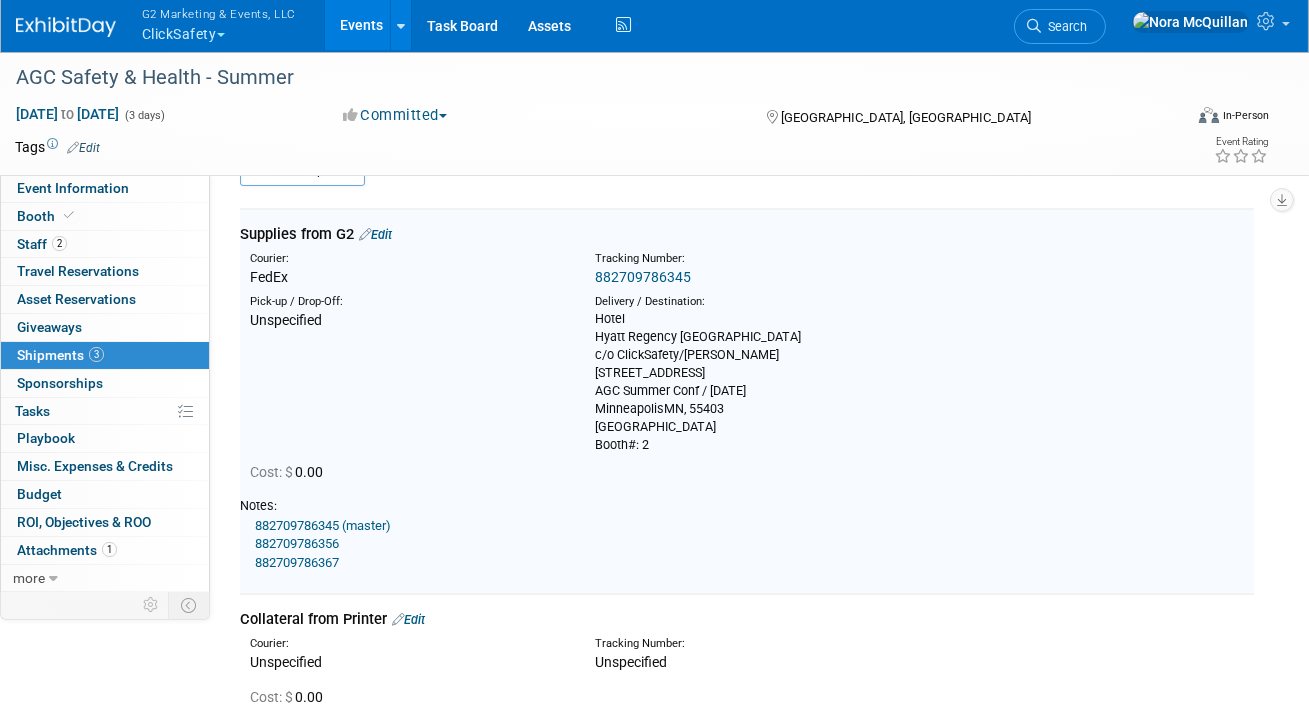 scroll, scrollTop: 29, scrollLeft: 0, axis: vertical 